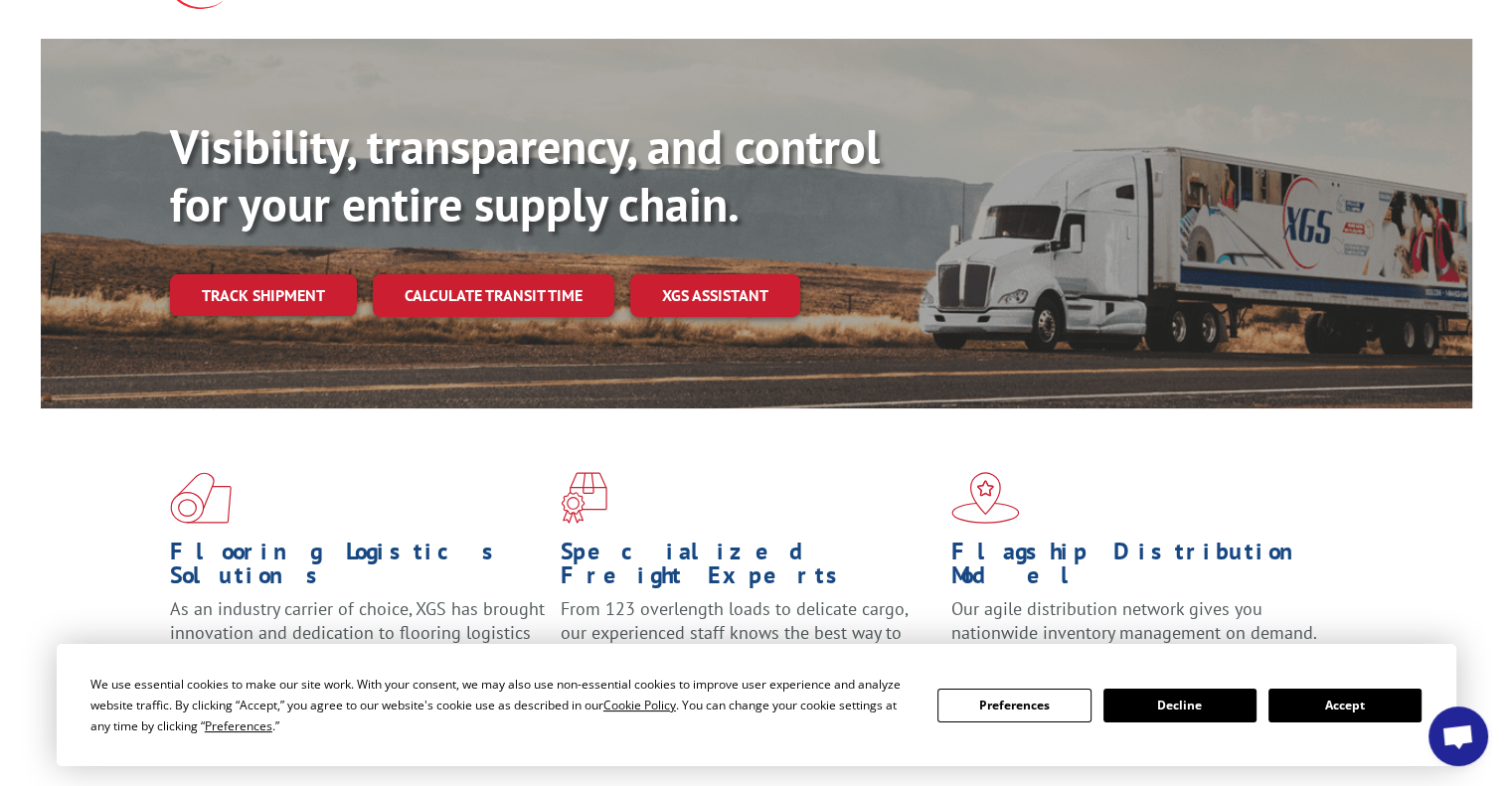 scroll, scrollTop: 99, scrollLeft: 0, axis: vertical 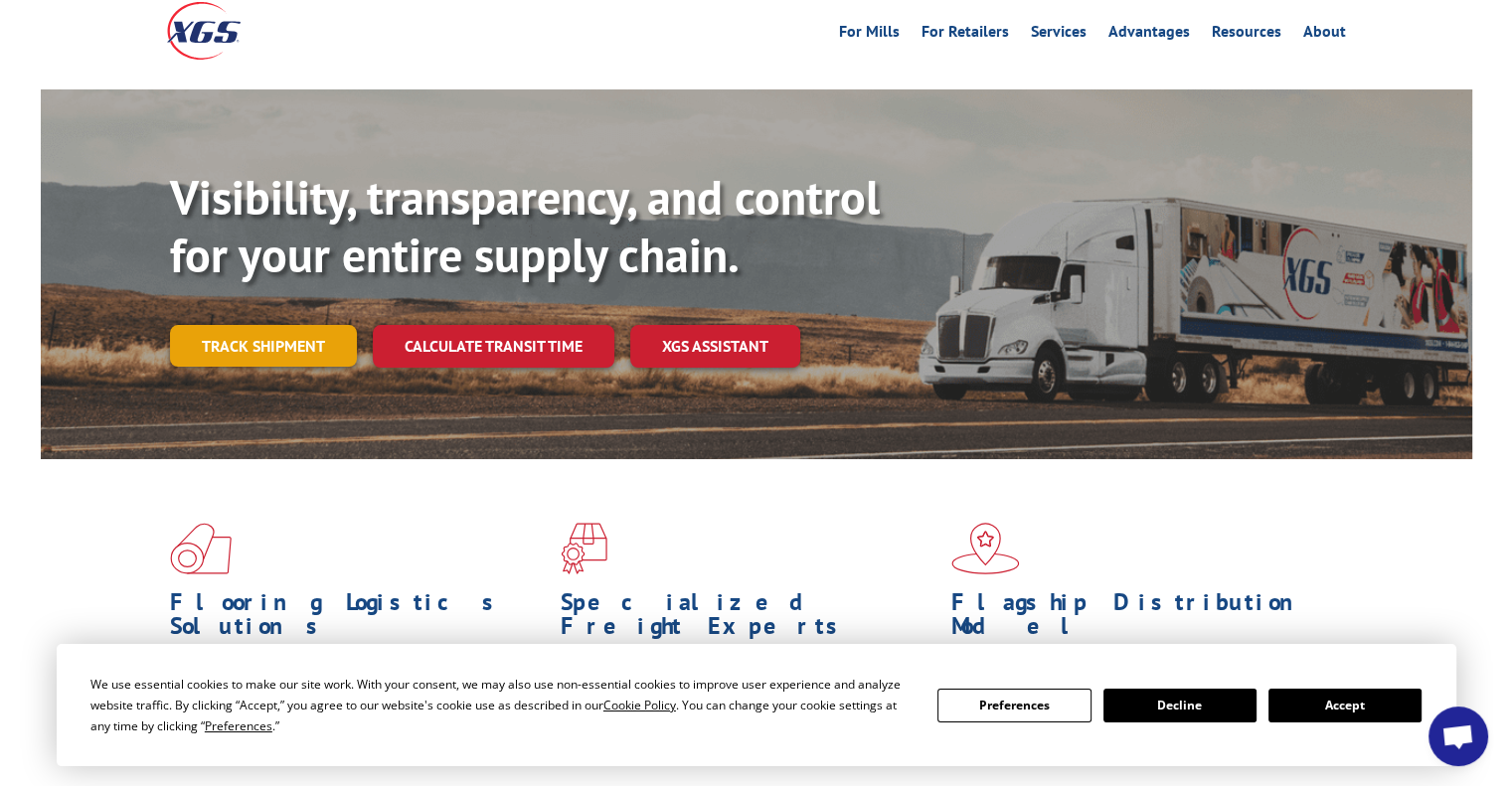 click on "Track shipment" at bounding box center (263, 346) 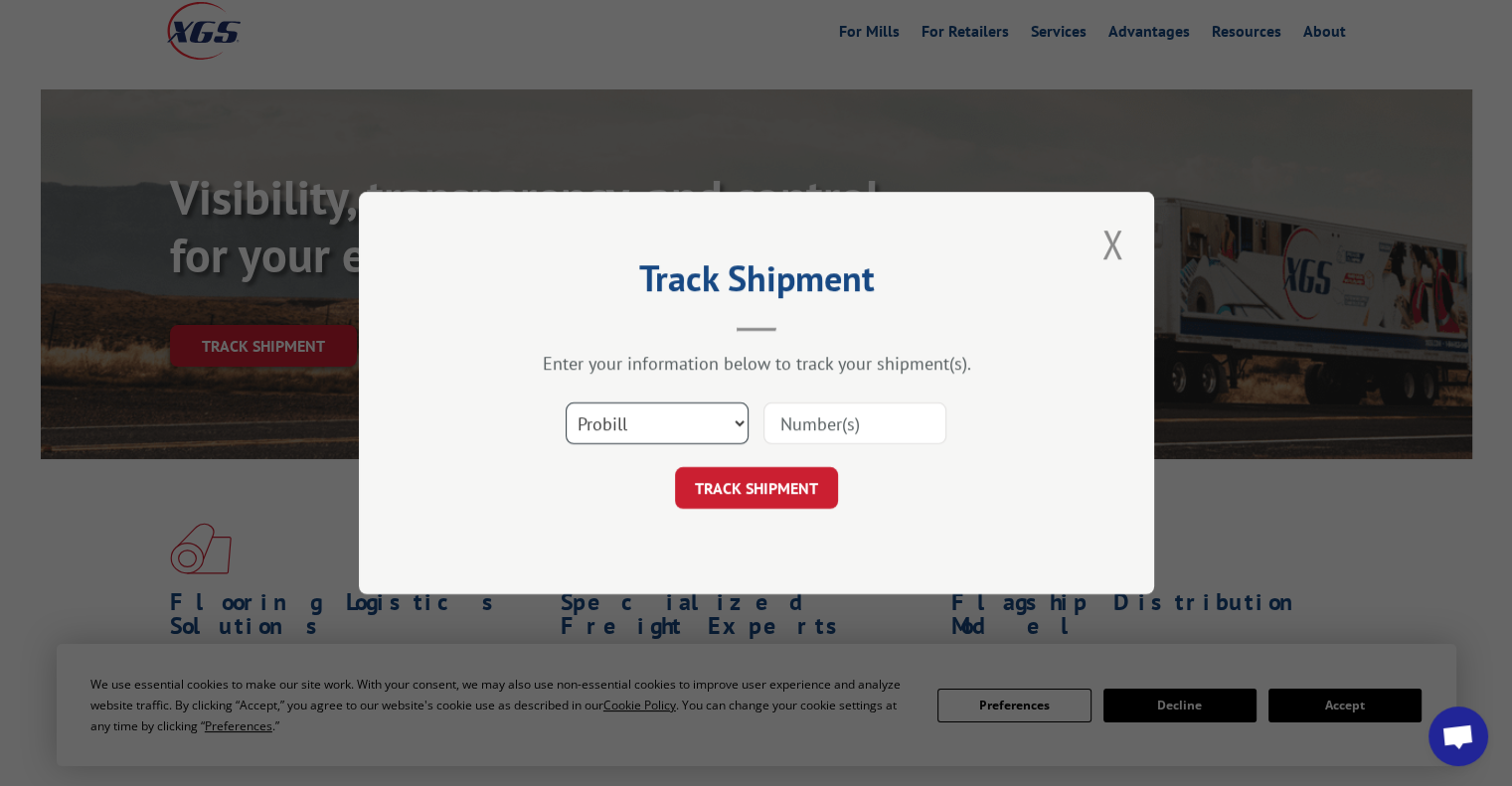 click on "Select category... Probill BOL PO" at bounding box center [657, 423] 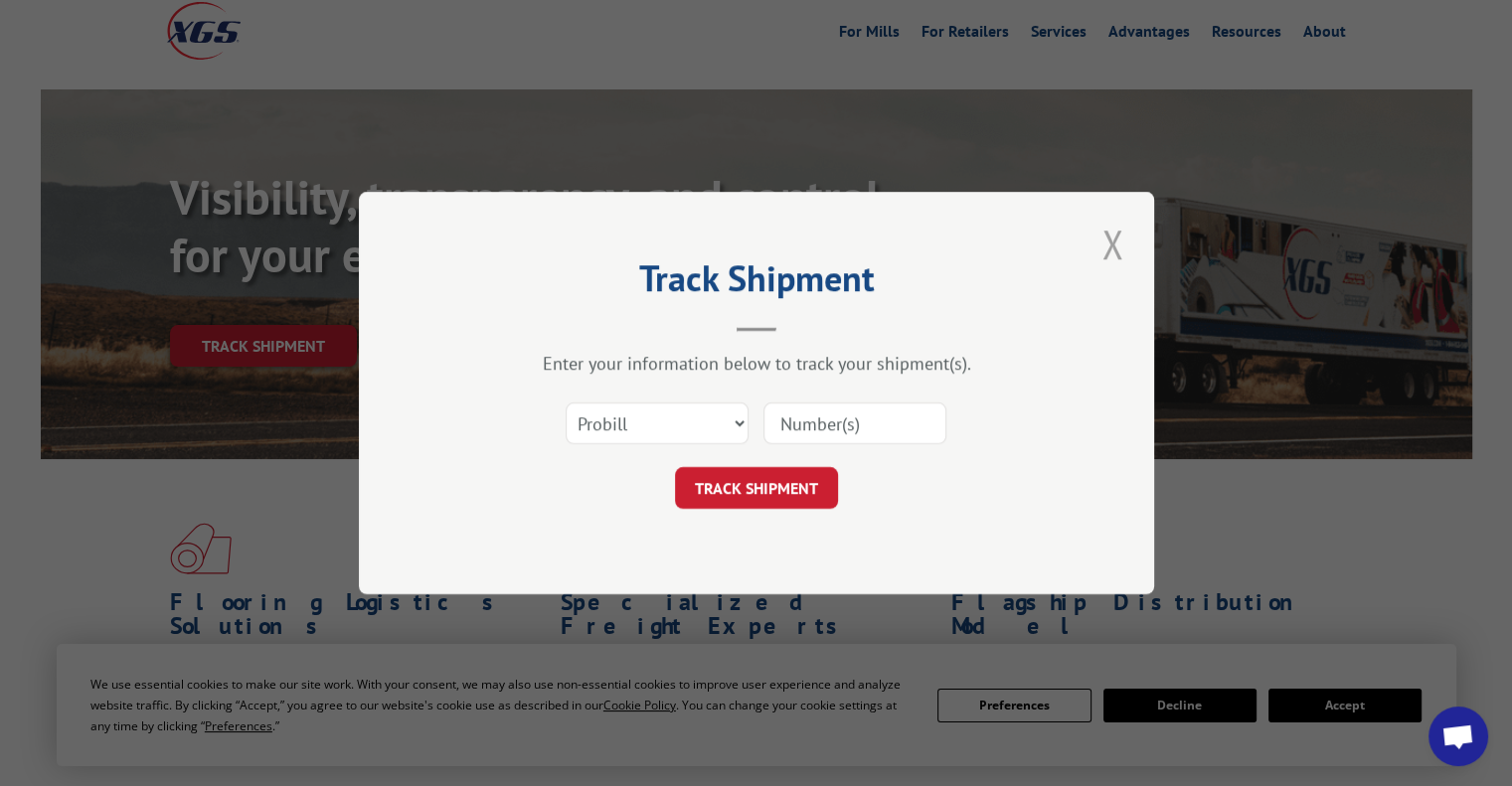 click at bounding box center (1112, 243) 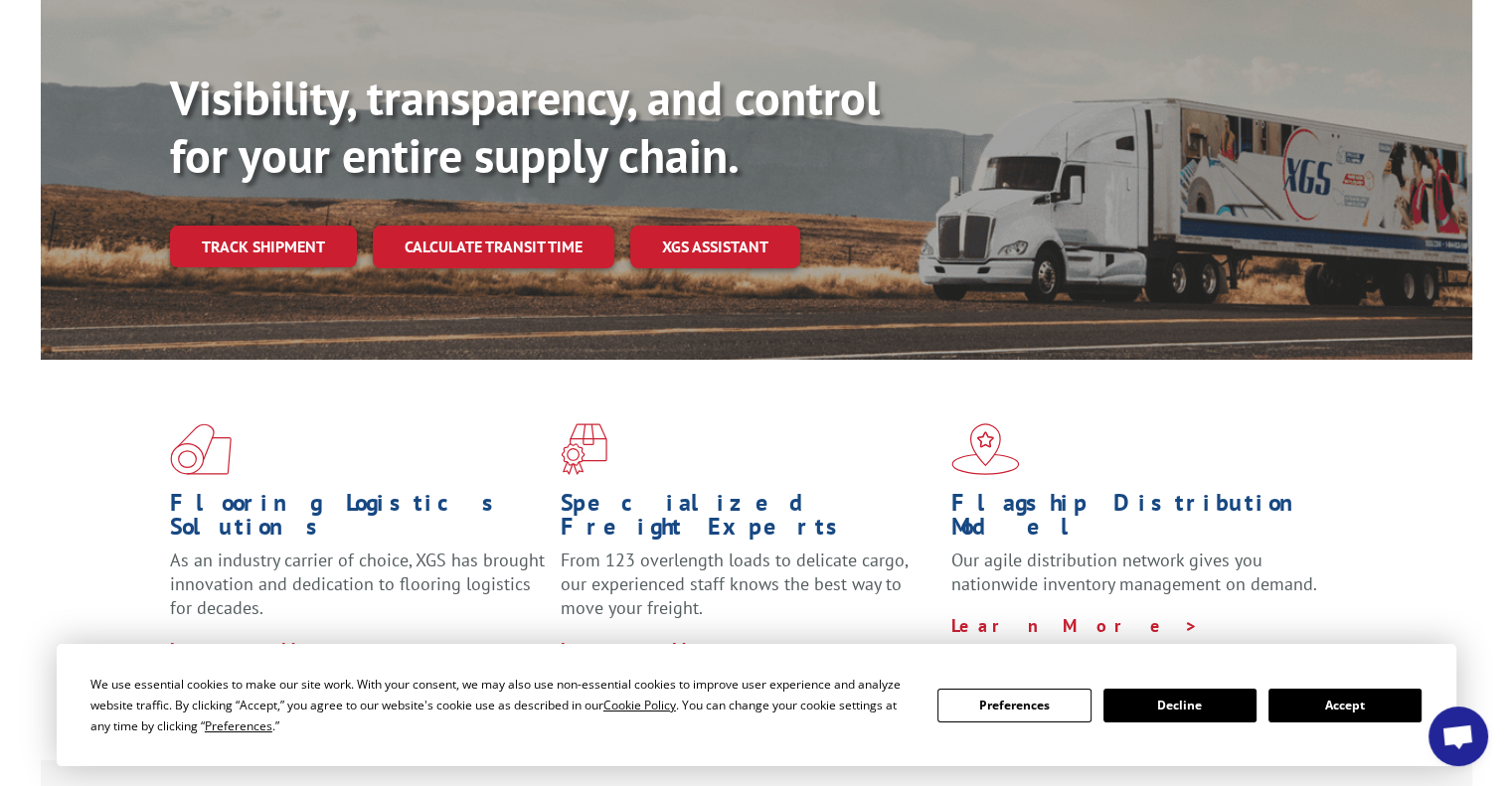 scroll, scrollTop: 0, scrollLeft: 0, axis: both 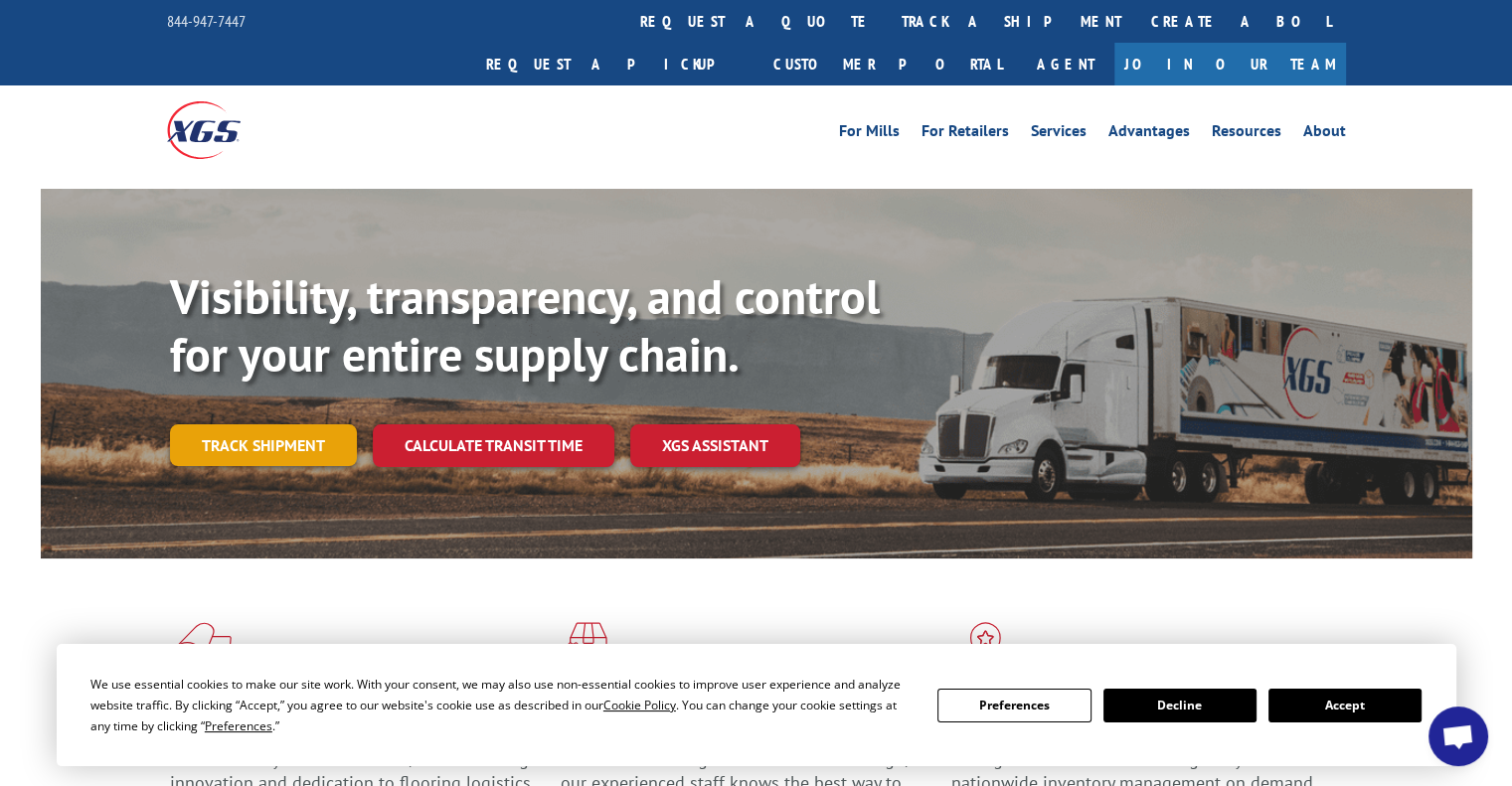click on "Track shipment" at bounding box center [263, 445] 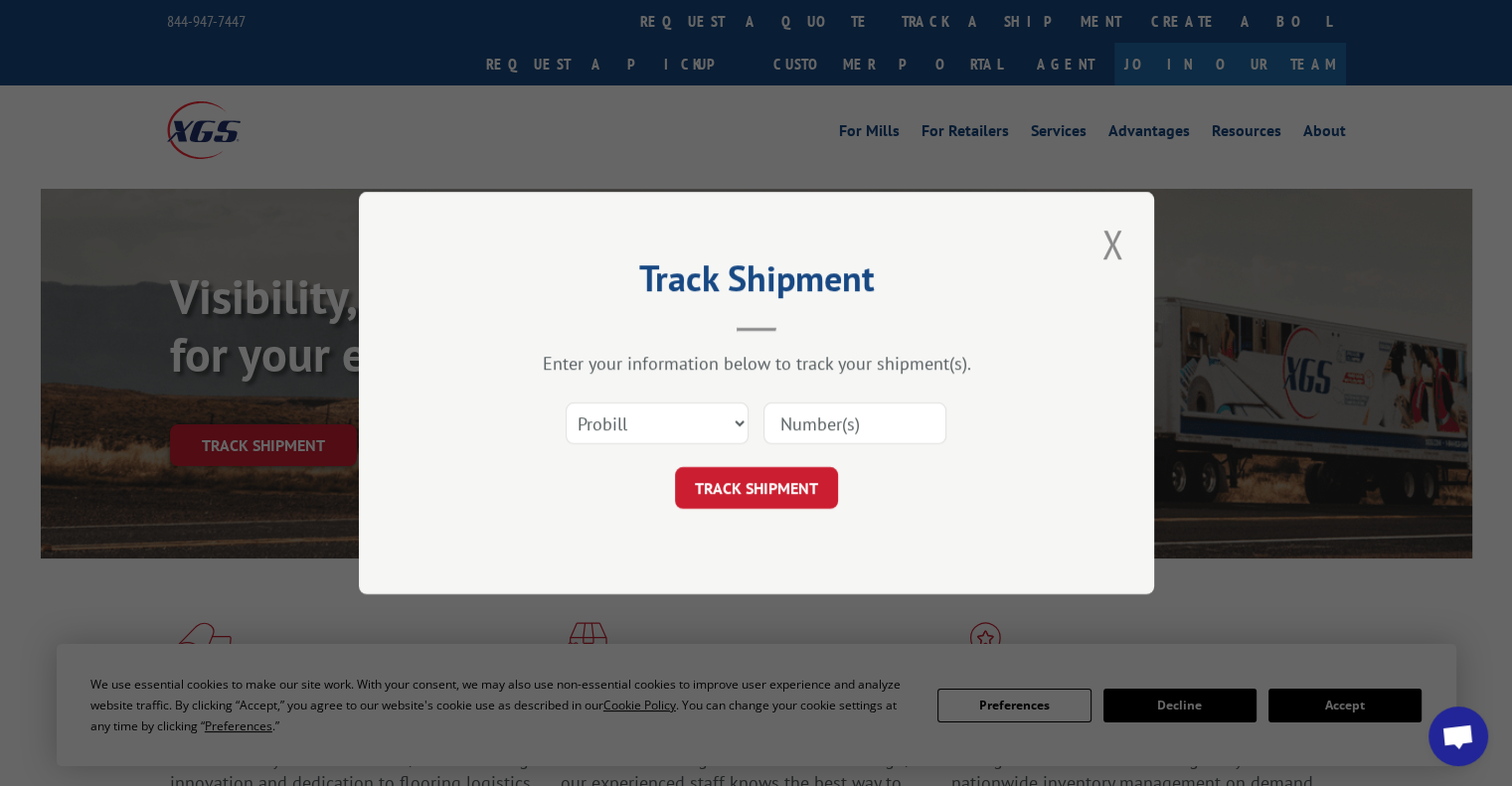 click at bounding box center [855, 423] 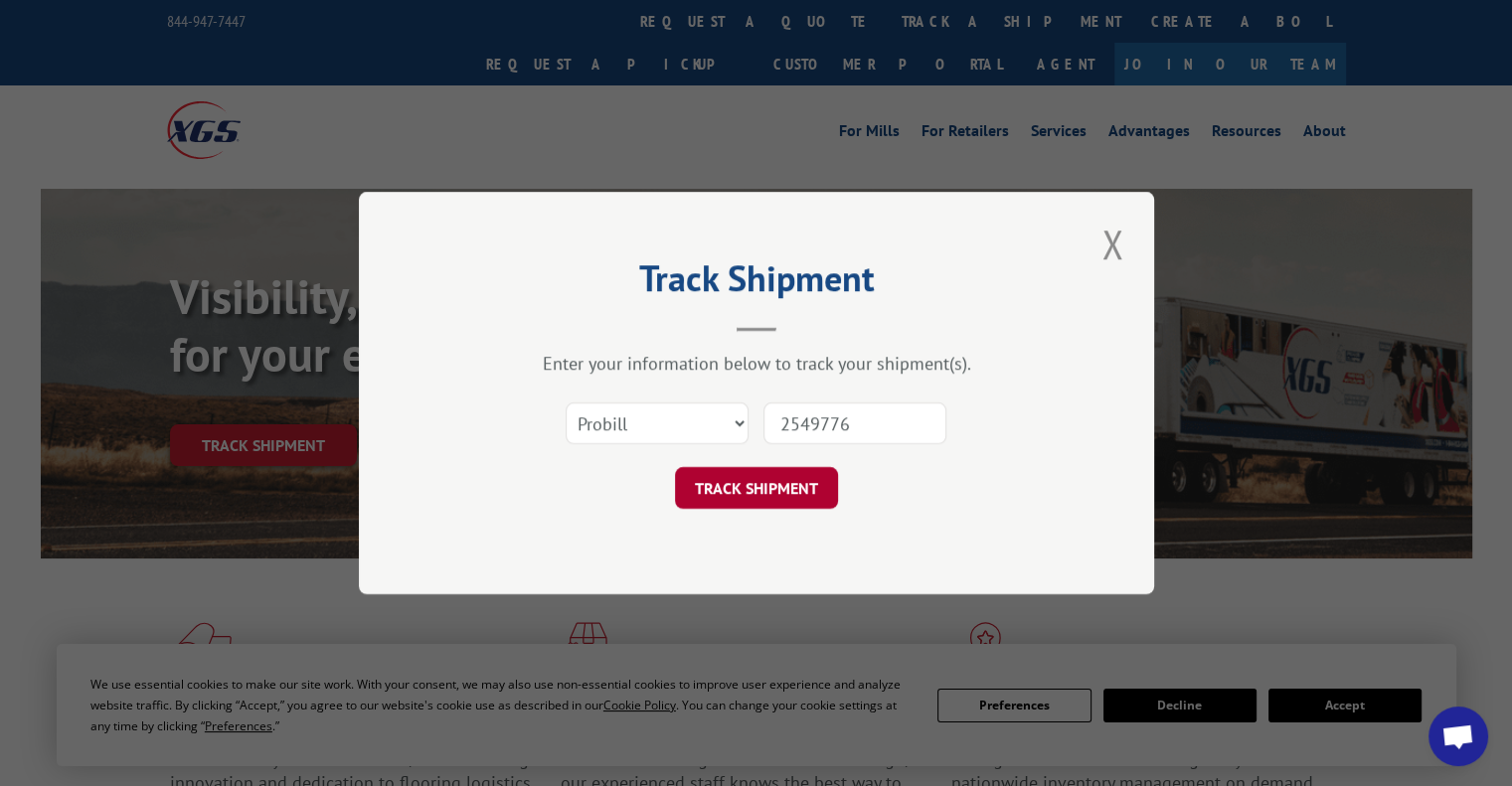 type on "2549776" 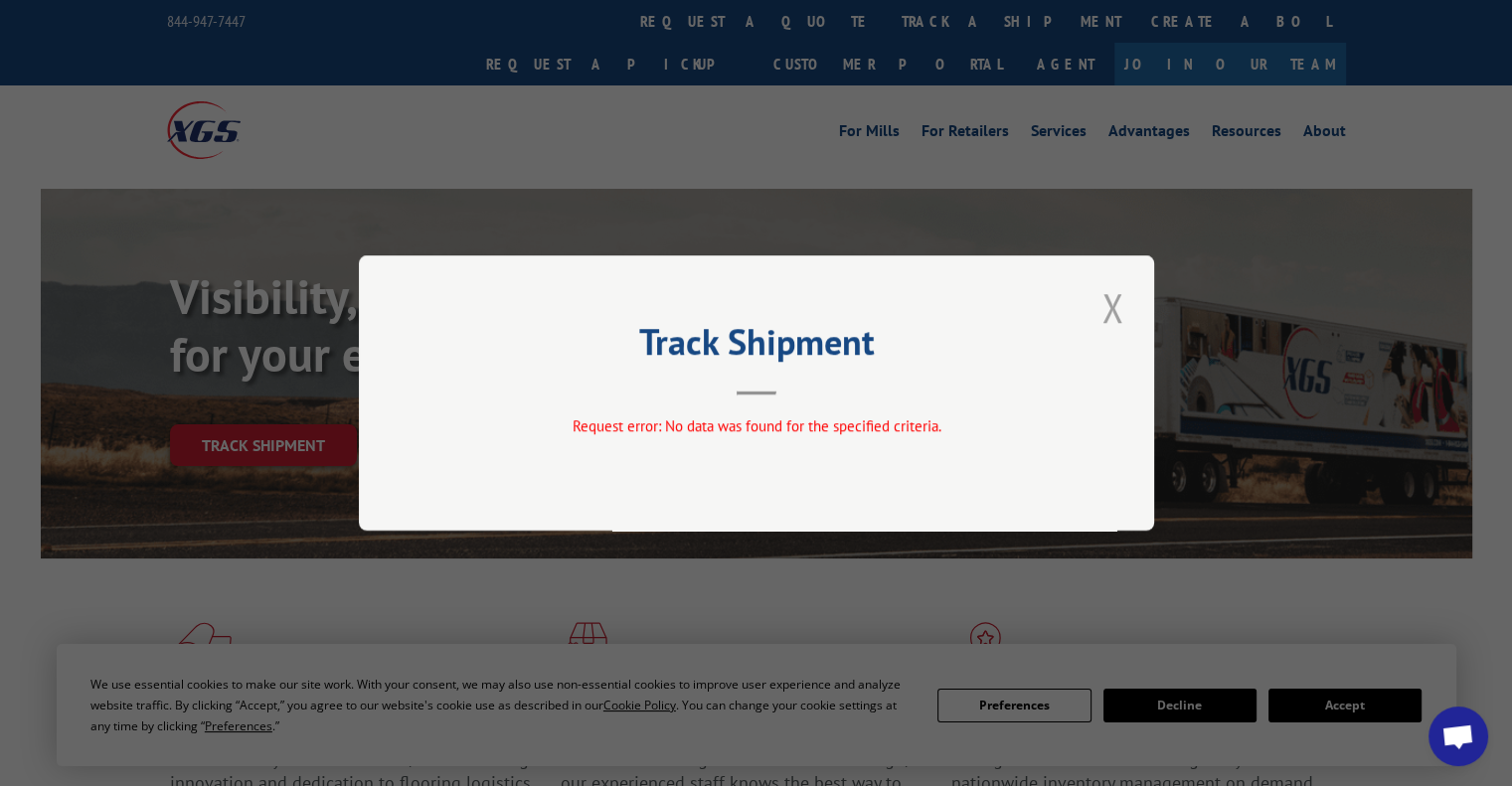 click at bounding box center [1112, 307] 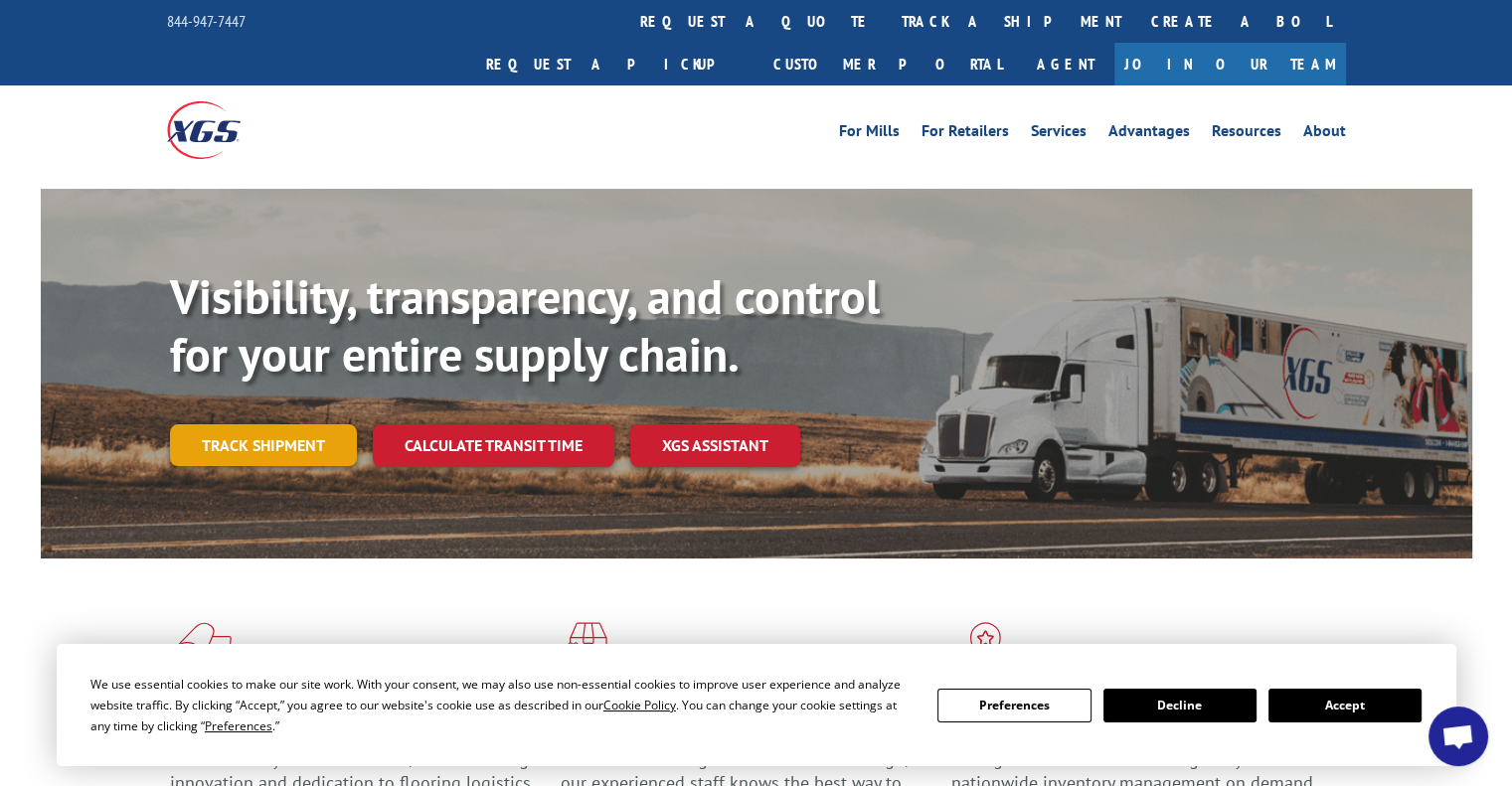 click on "Track shipment" at bounding box center [263, 445] 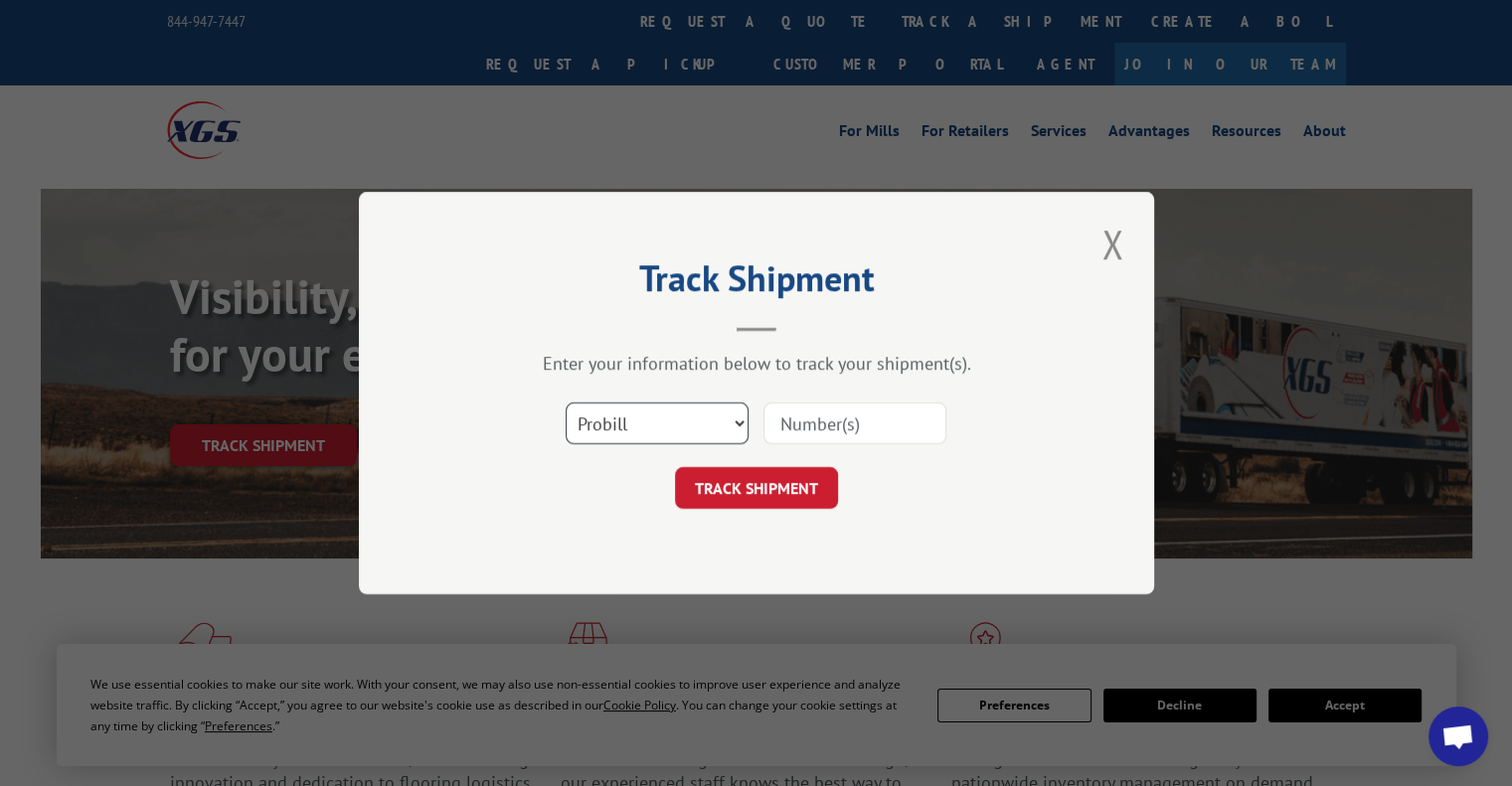 click on "Select category... Probill BOL PO" at bounding box center [657, 423] 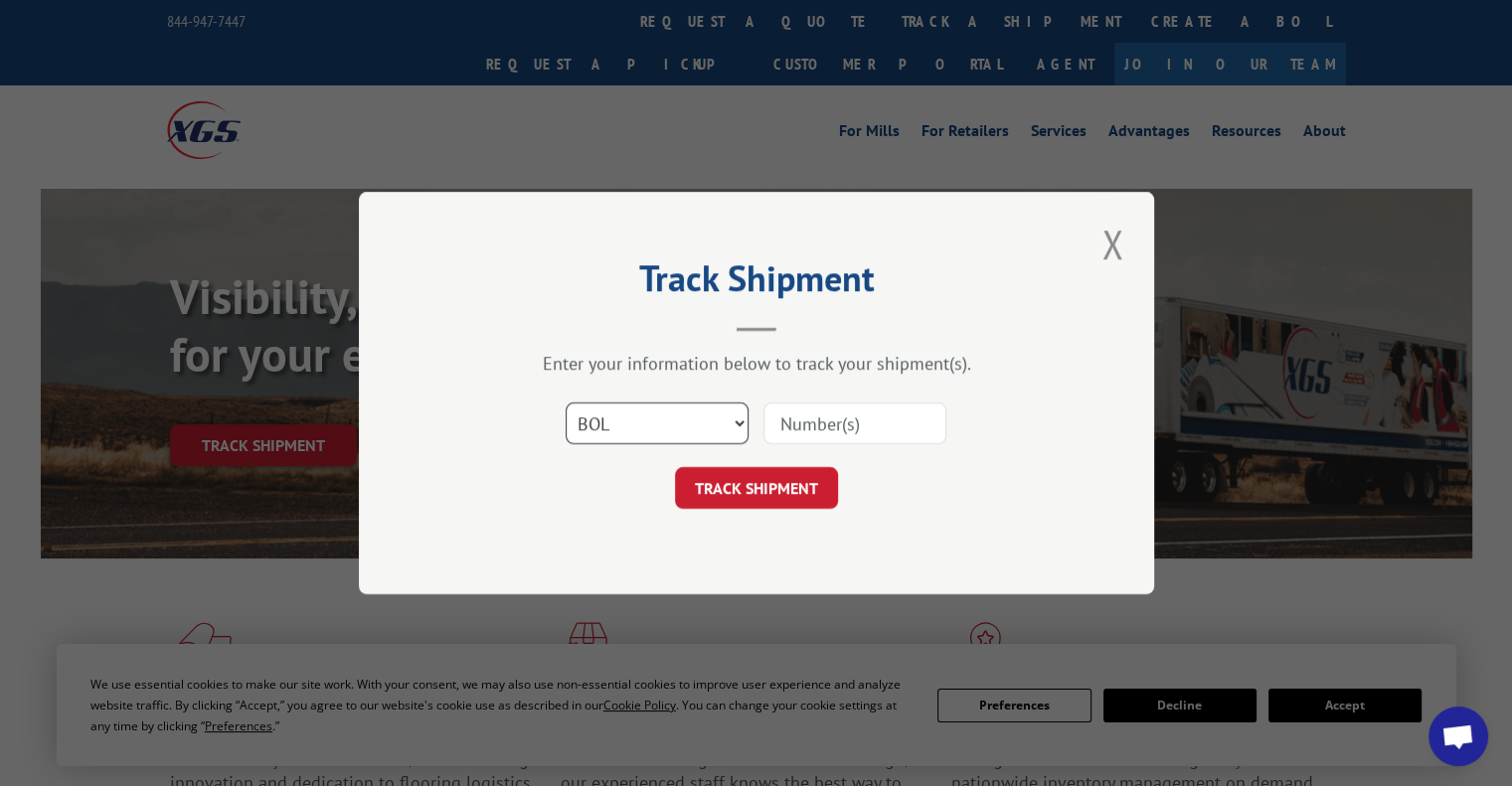 click on "Select category... Probill BOL PO" at bounding box center [657, 423] 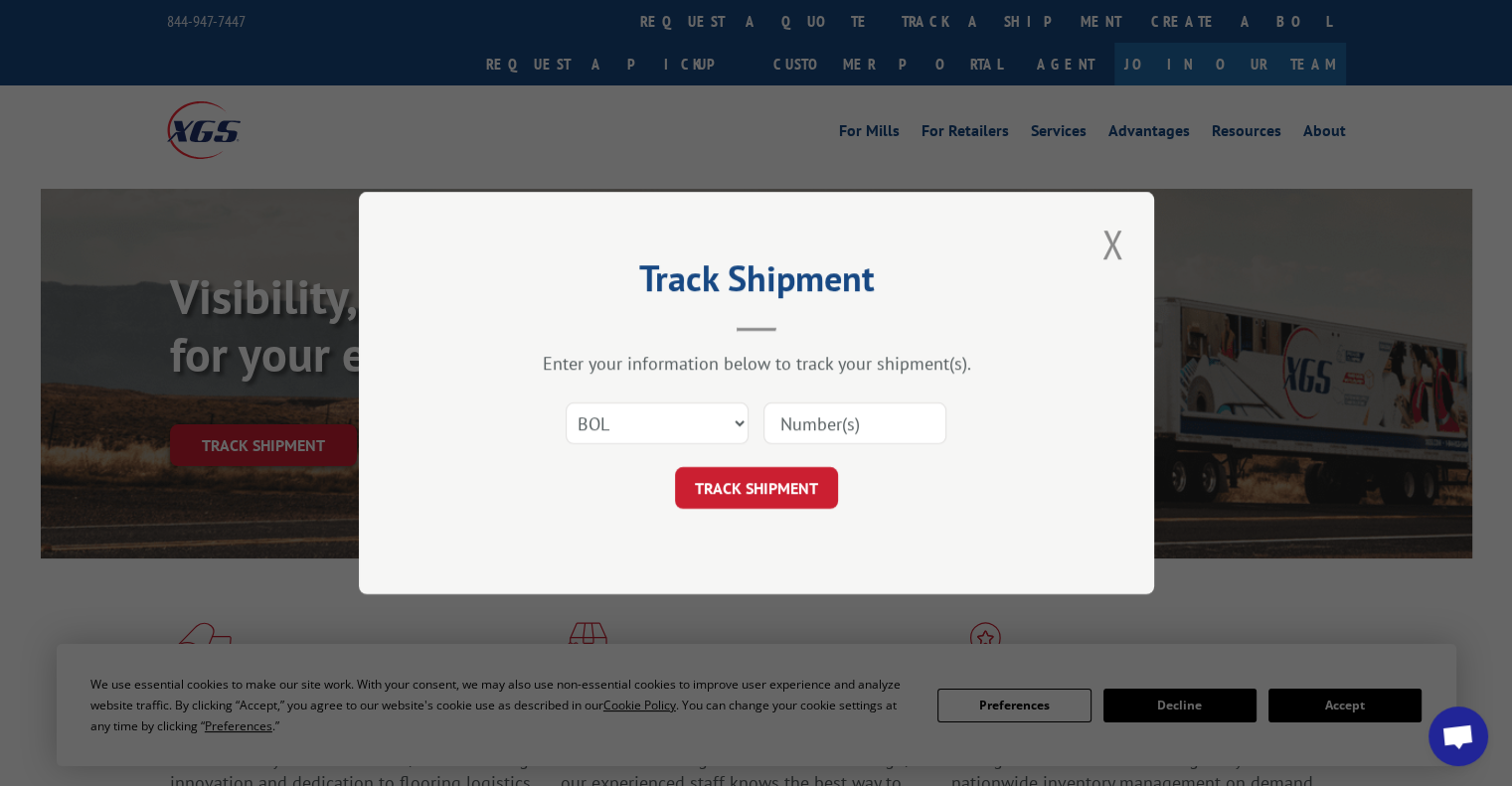 paste on "2549776" 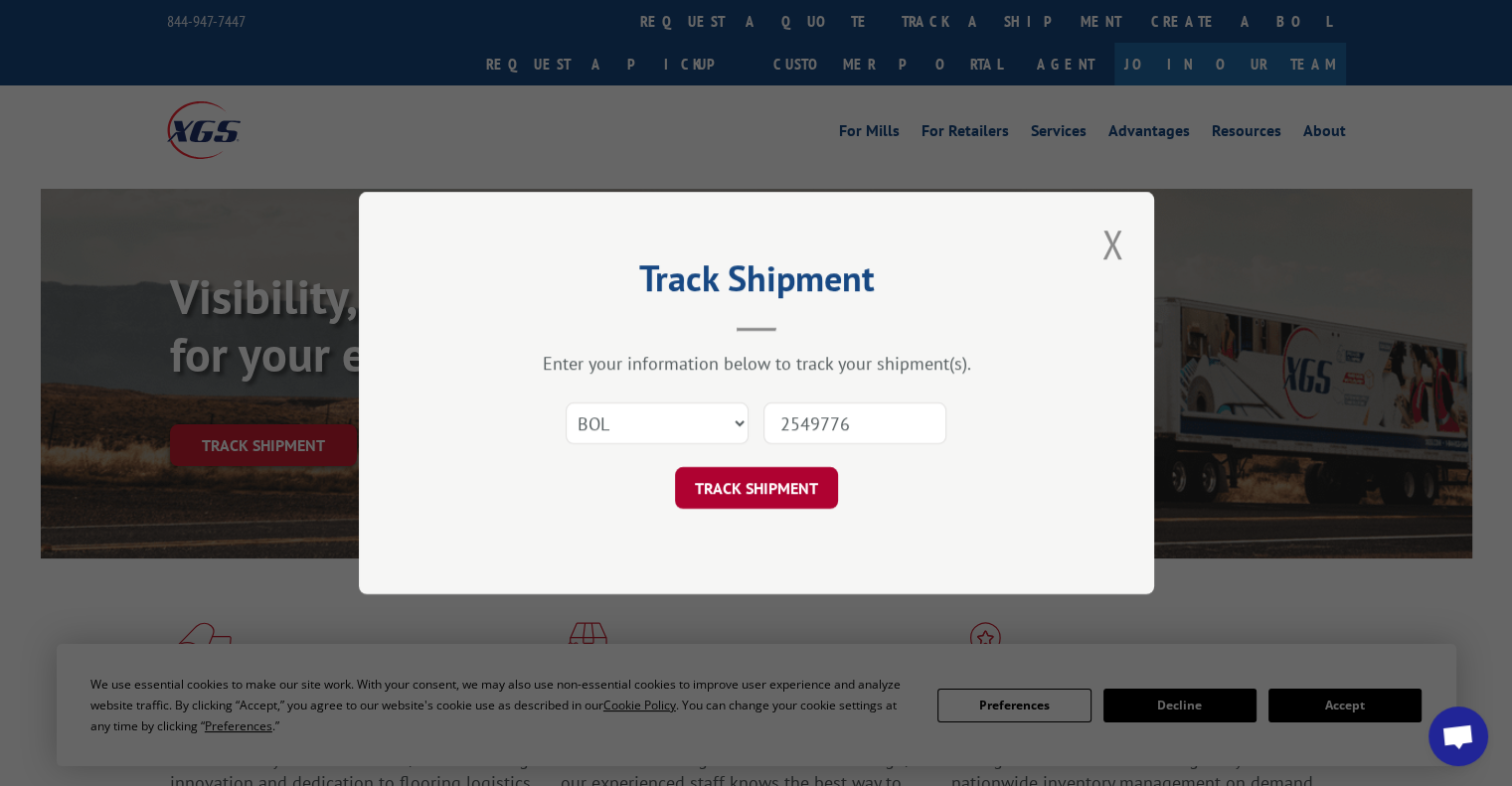 type on "2549776" 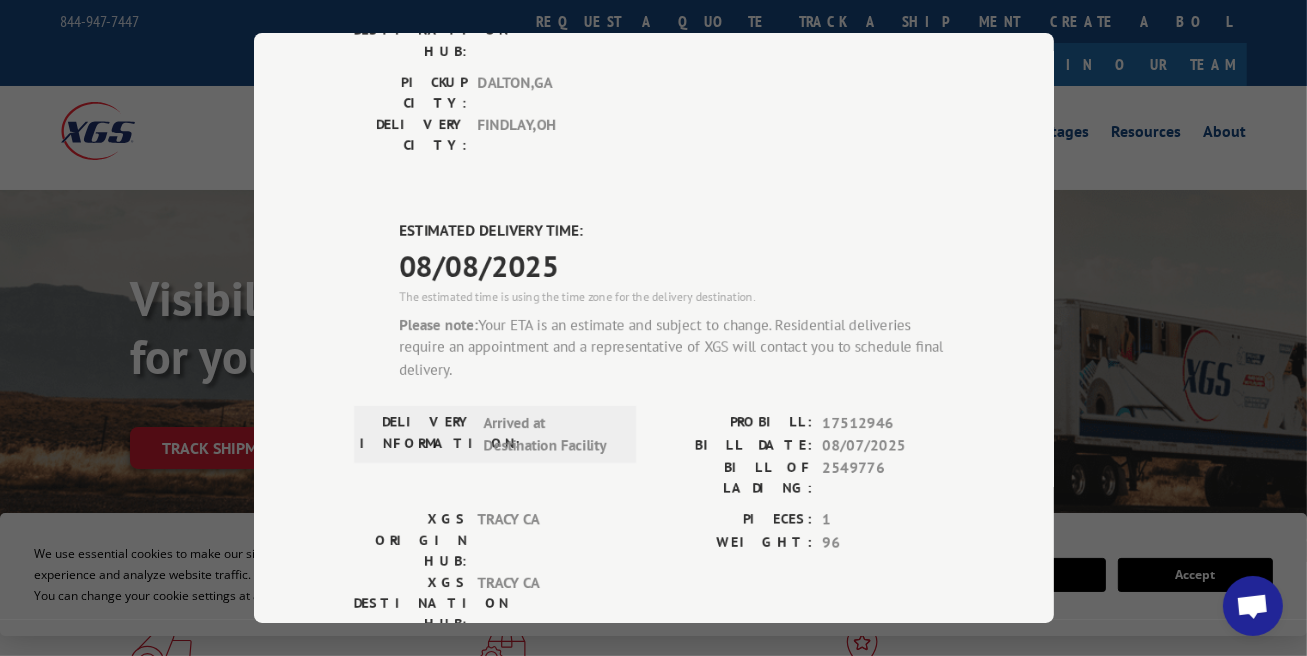 scroll, scrollTop: 700, scrollLeft: 0, axis: vertical 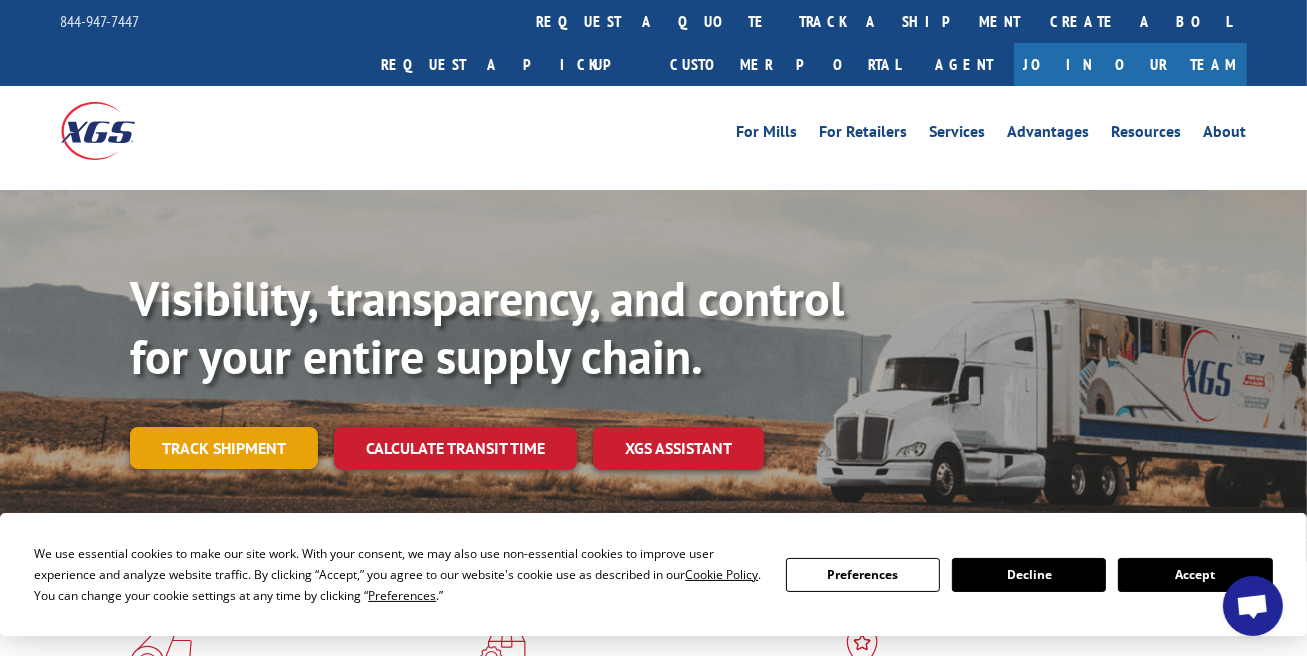 click on "Track shipment" at bounding box center [224, 448] 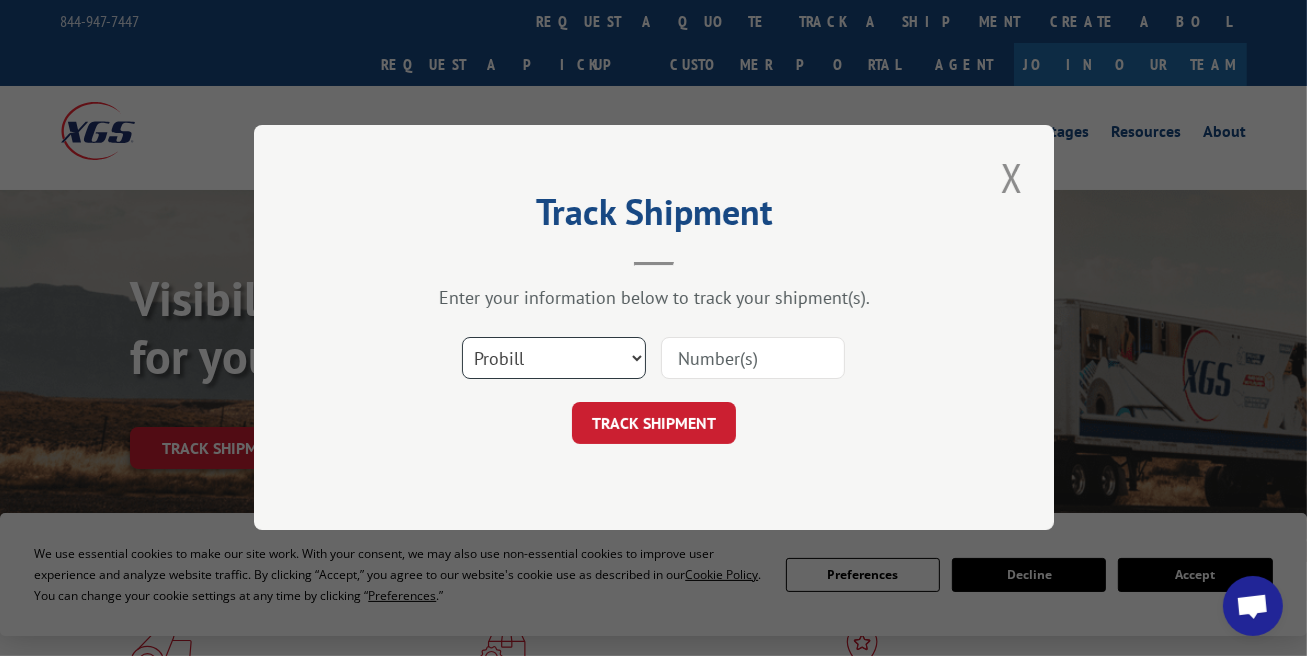 click on "Select category... Probill BOL PO" at bounding box center [554, 359] 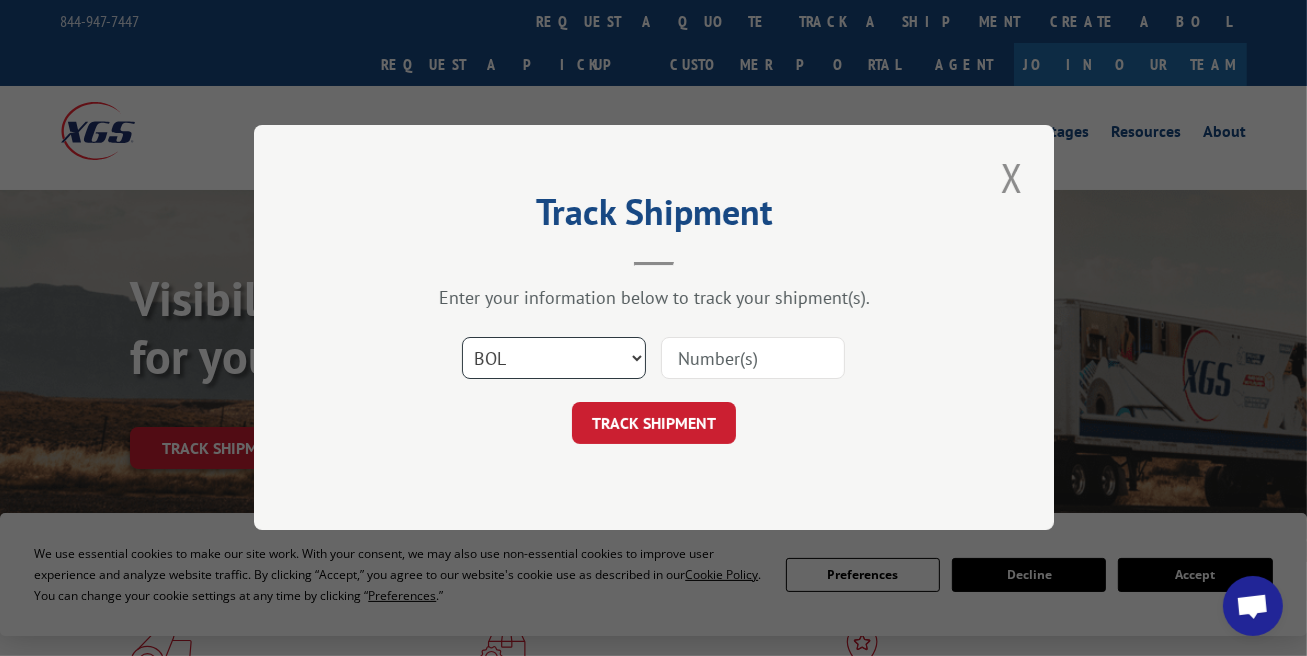click on "Select category... Probill BOL PO" at bounding box center [554, 359] 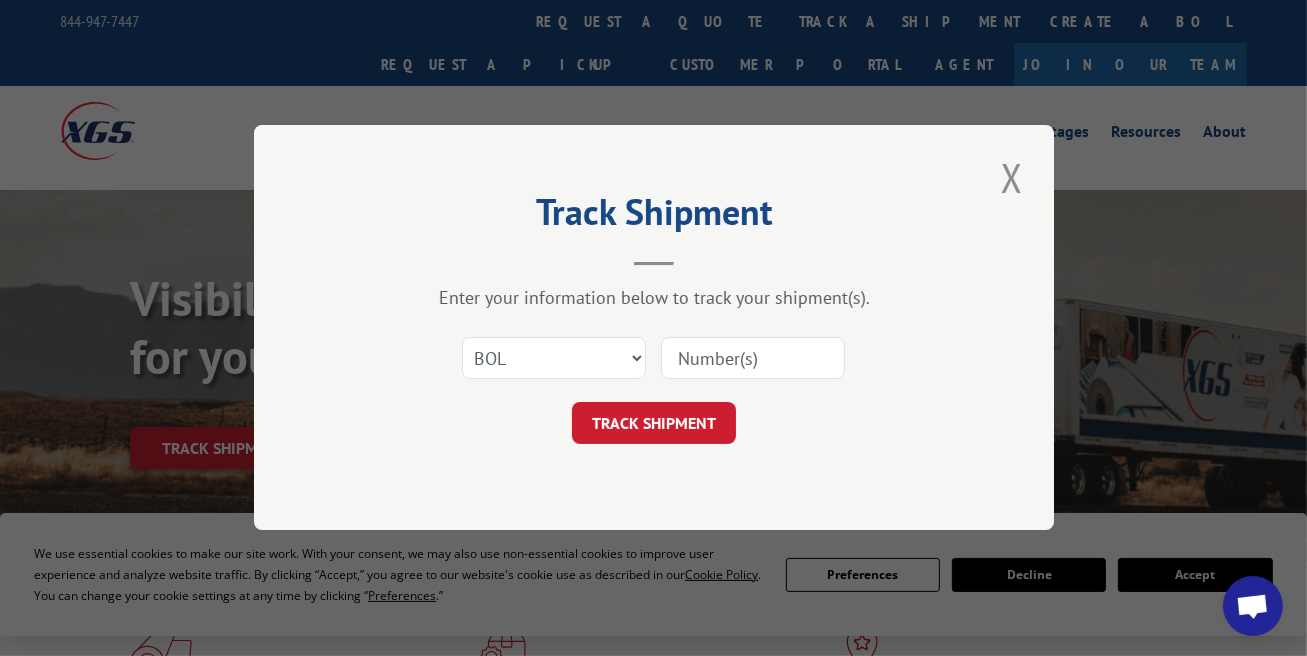click at bounding box center [753, 359] 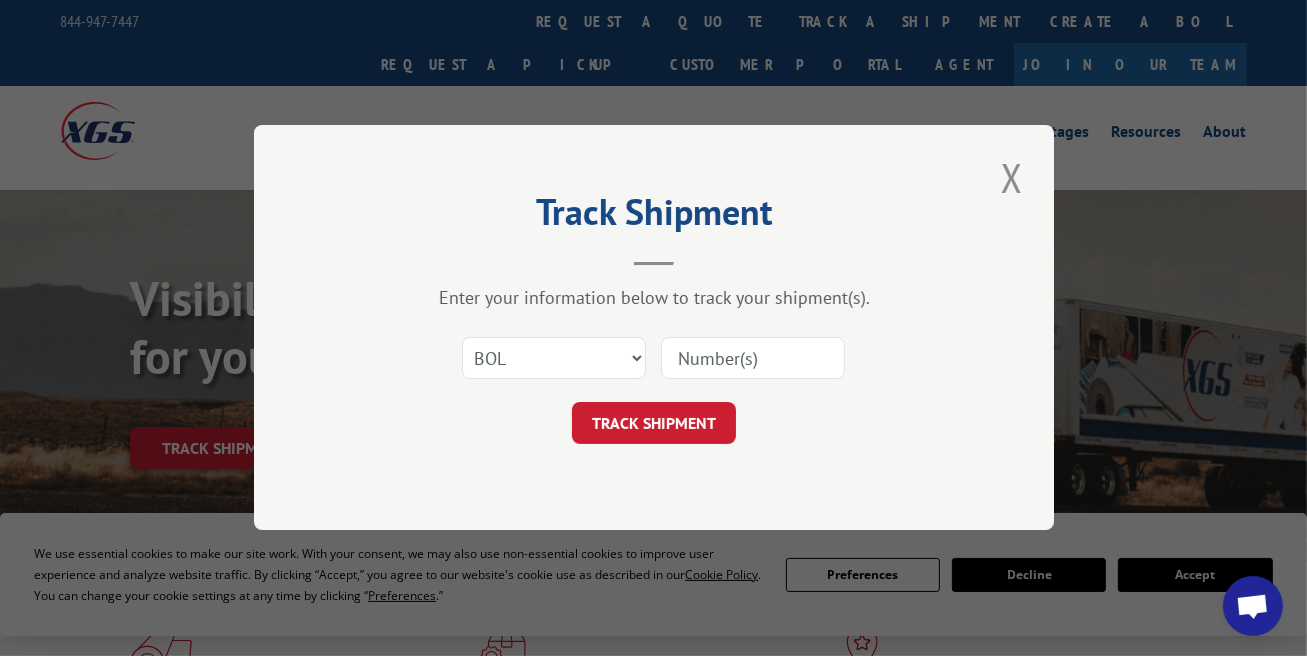 paste on "2549776" 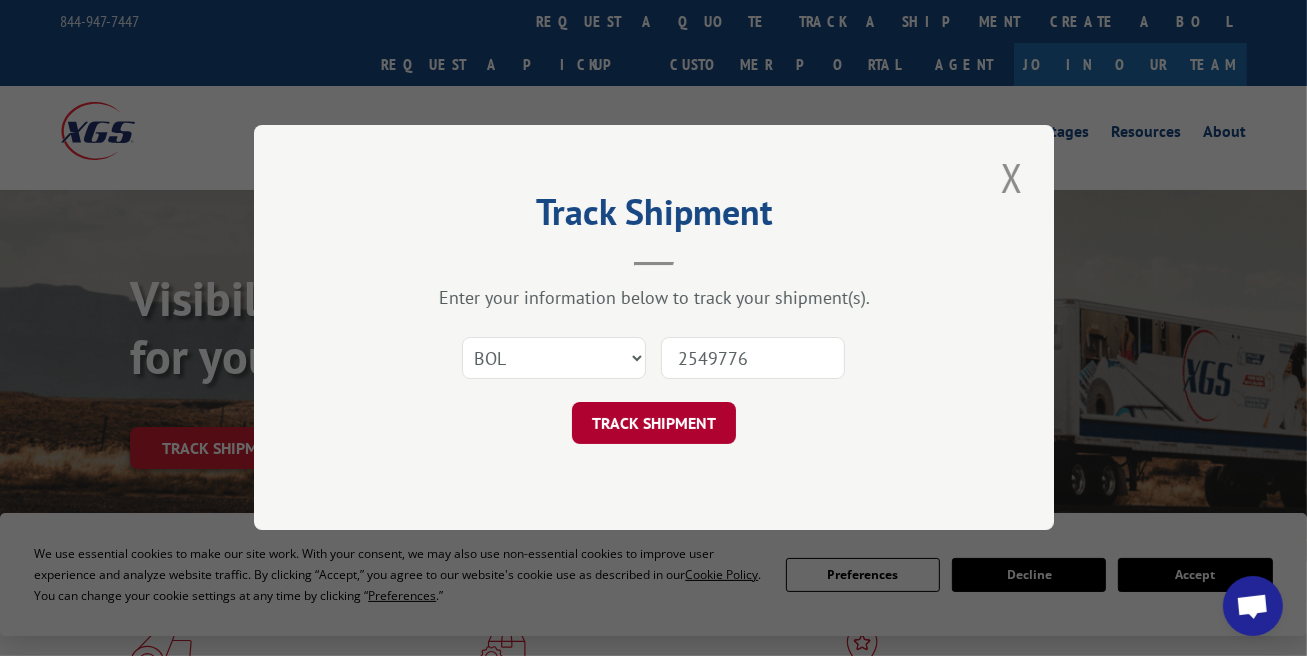 type on "2549776" 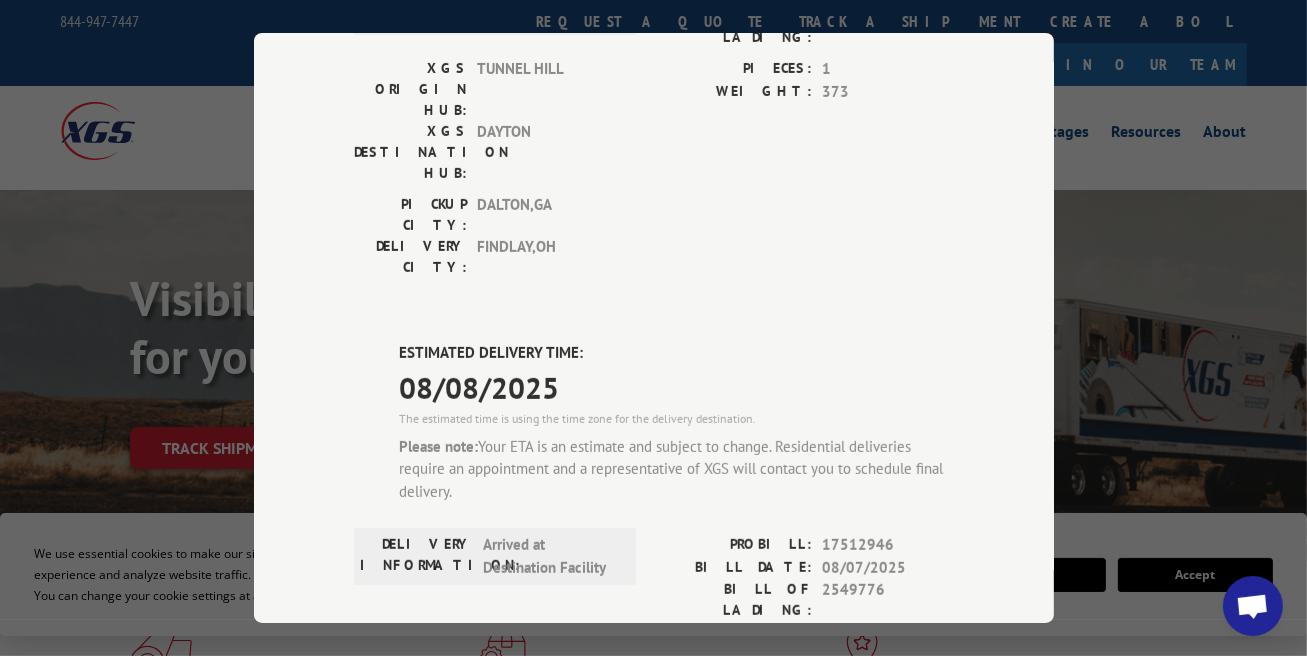 scroll, scrollTop: 700, scrollLeft: 0, axis: vertical 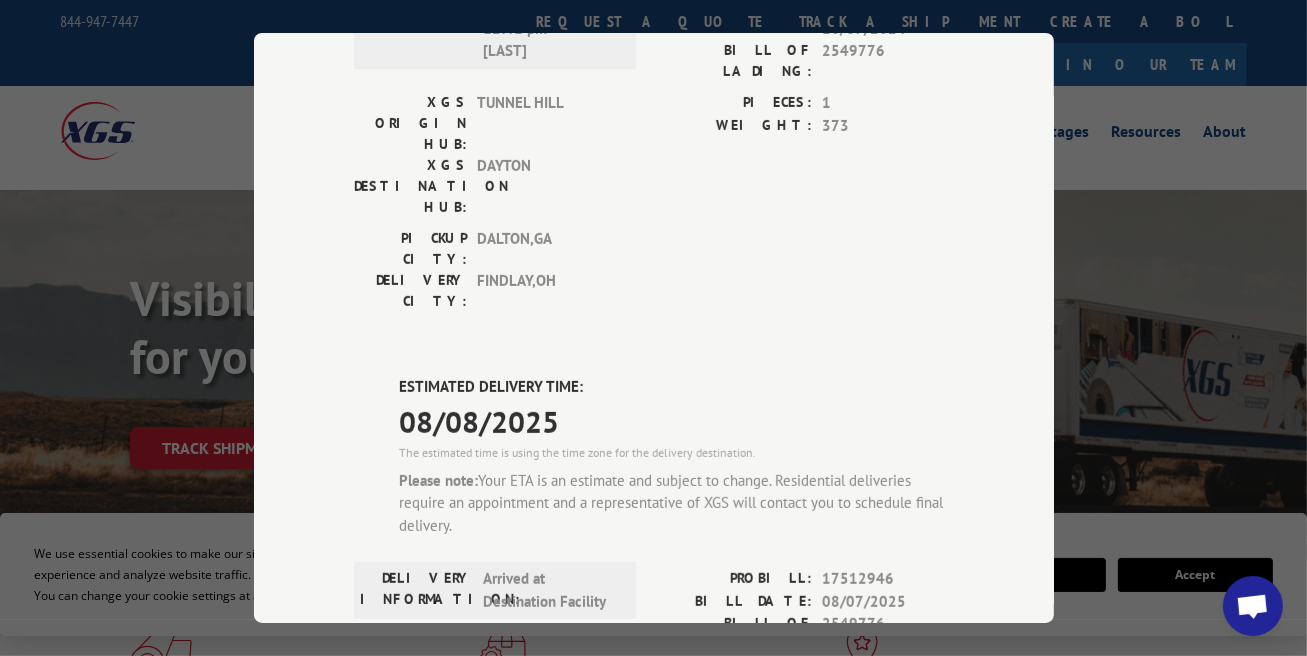 click on "Track Shipment DELIVERED DELIVERY INFORMATION: 04/06/2021 11:27 am Tim PROBILL: 11869232 BILL DATE: 03/29/2021 BILL OF LADING: 2549776 XGS ORIGIN HUB: TUNNEL HILL XGS DESTINATION HUB: PITTSBURGH PIECES: 1 WEIGHT: 197 PICKUP CITY: CHATSWORTH ,  GA DELIVERY CITY: SOUTH POINT ,  OH DELIVERED DELIVERY INFORMATION: 10/10/2024 12:41 pm Cooley PROBILL: 16552375 BILL DATE: 10/07/2024 BILL OF LADING: 2549776 XGS ORIGIN HUB: TUNNEL HILL XGS DESTINATION HUB: DAYTON PIECES: 1 WEIGHT: 373 PICKUP CITY: DALTON ,  GA DELIVERY CITY: FINDLAY ,  OH ESTIMATED DELIVERY TIME: 08/08/2025 The estimated time is using the time zone for the delivery destination. Please note:  Your ETA is an estimate and subject to change. Residential deliveries require an appointment and a representative of XGS will contact you to schedule final delivery. DELIVERY INFORMATION: Arrived at Destination Facility PROBILL: 17512946 BILL DATE: 08/07/2025 BILL OF LADING: 2549776 XGS ORIGIN HUB: TRACY CA XGS DESTINATION HUB: TRACY CA PIECES: 1 WEIGHT: 96 ,  CA" at bounding box center (653, 328) 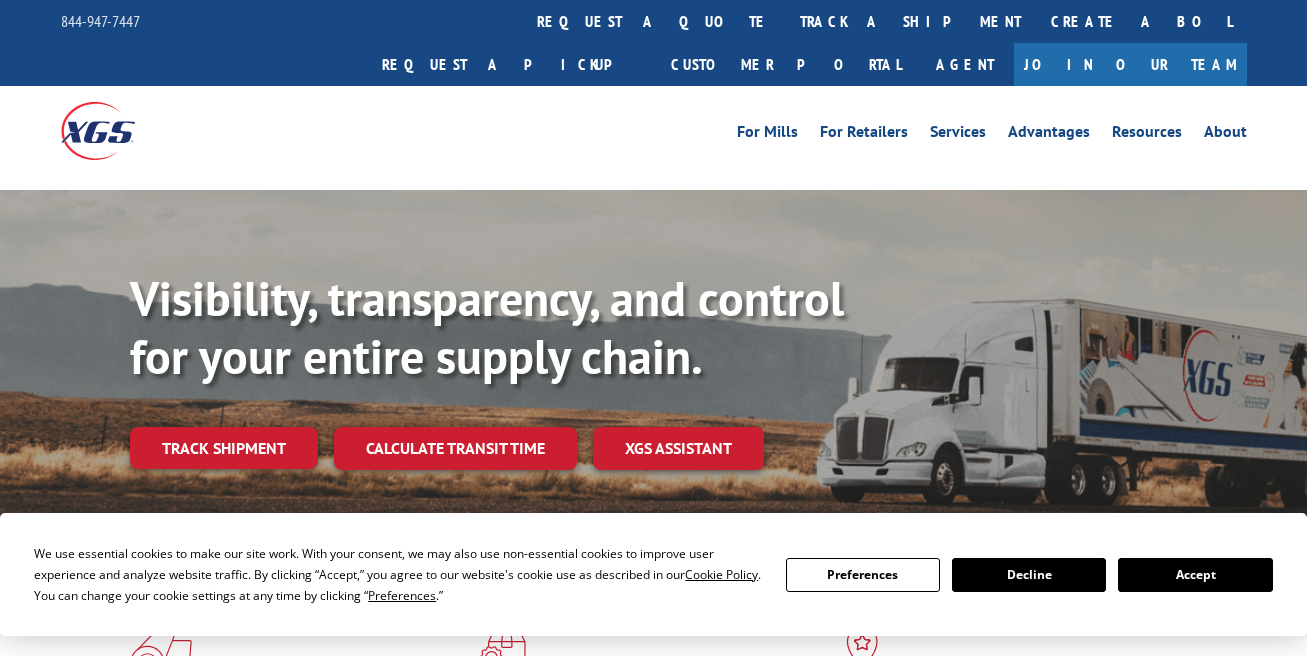 scroll, scrollTop: 0, scrollLeft: 0, axis: both 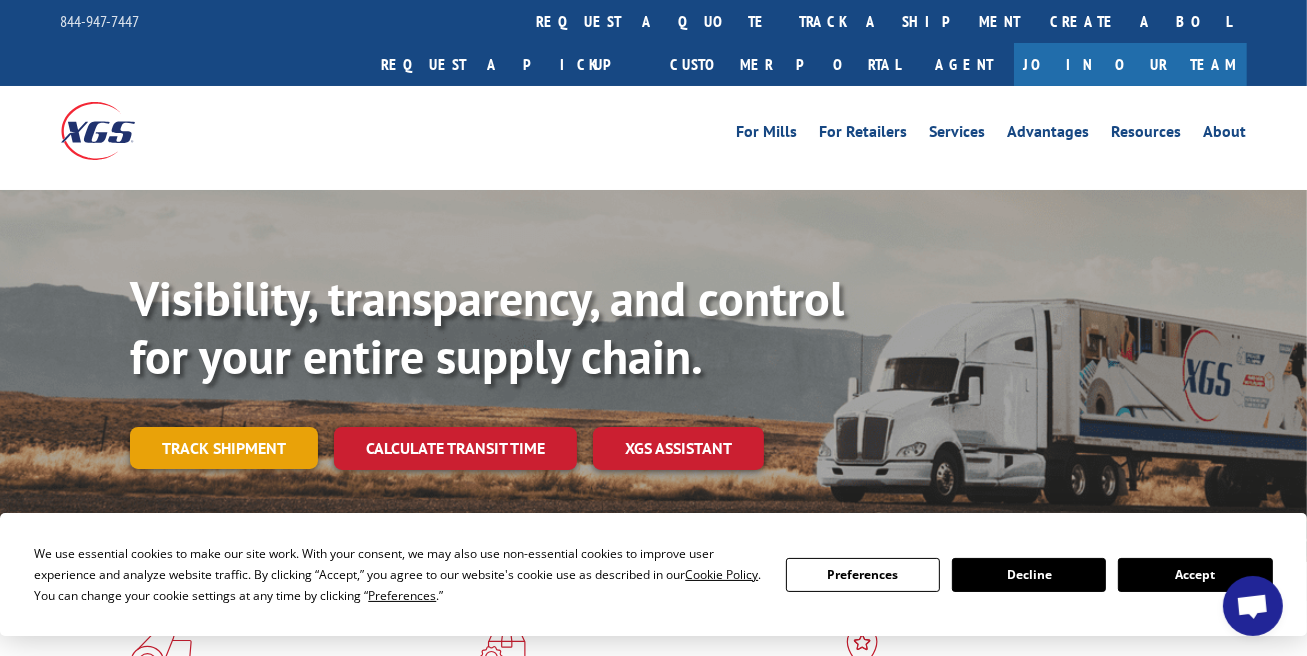 click on "Track shipment" at bounding box center [224, 448] 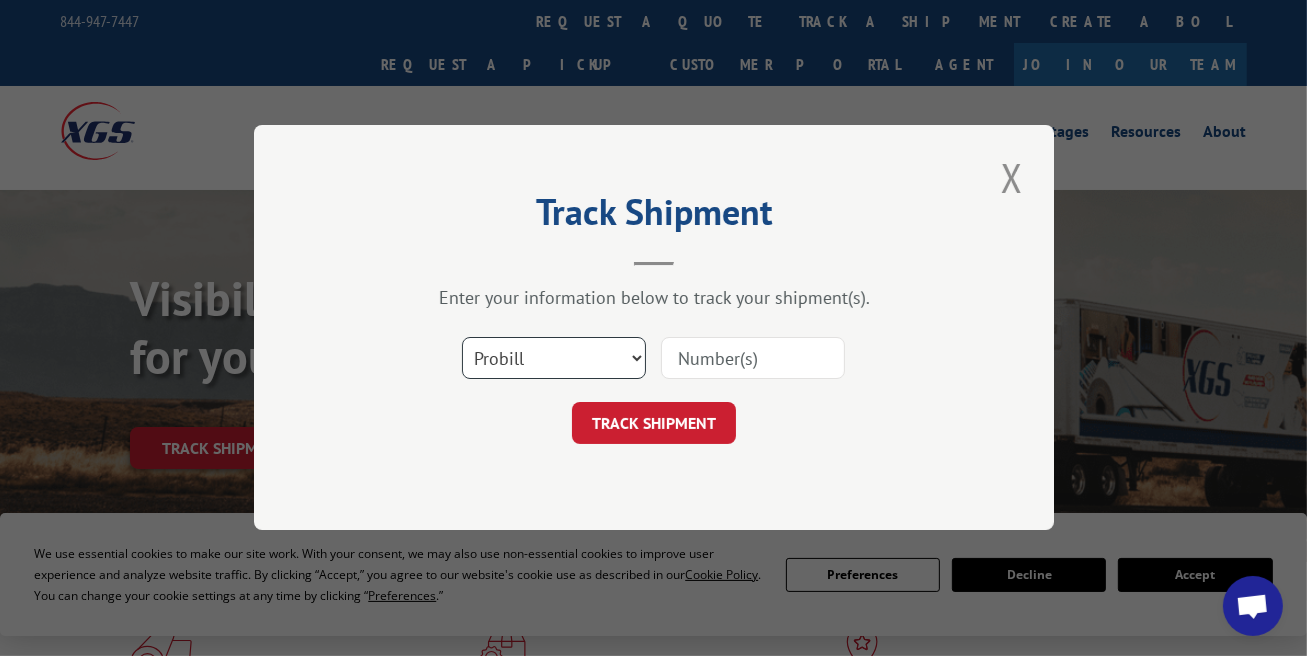 click on "Select category... Probill BOL PO" at bounding box center [554, 359] 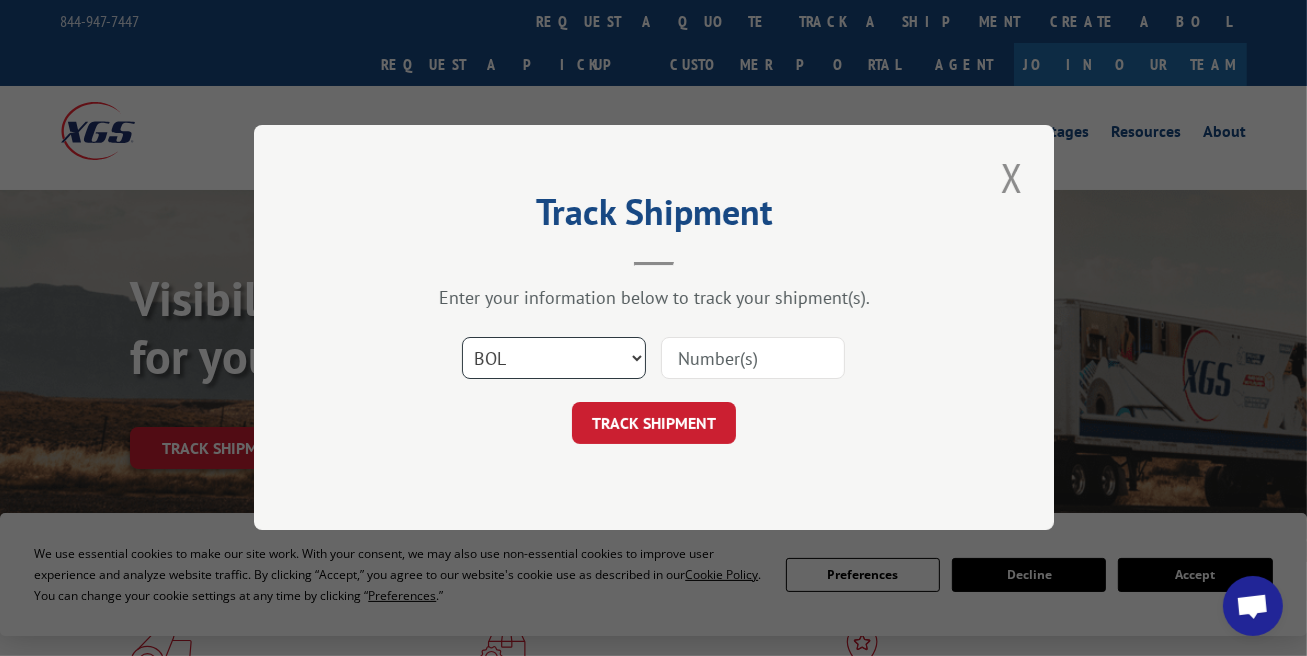 click on "Select category... Probill BOL PO" at bounding box center [554, 359] 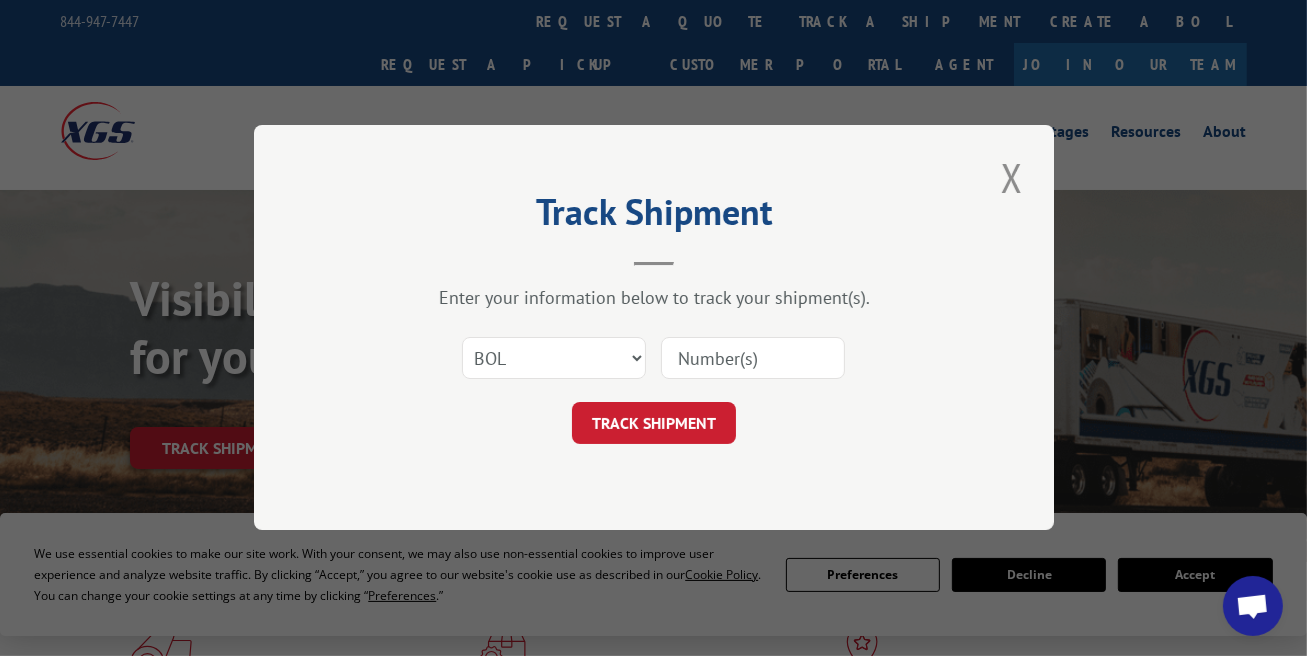 click at bounding box center (753, 359) 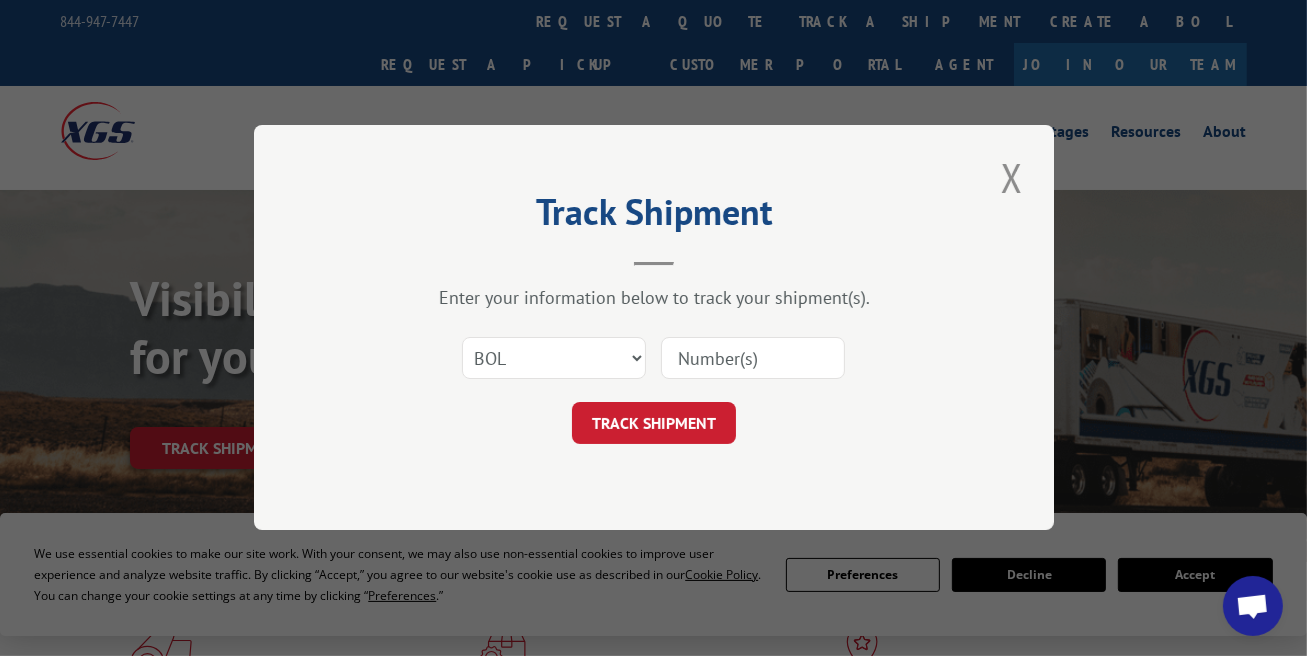 paste on "2549776" 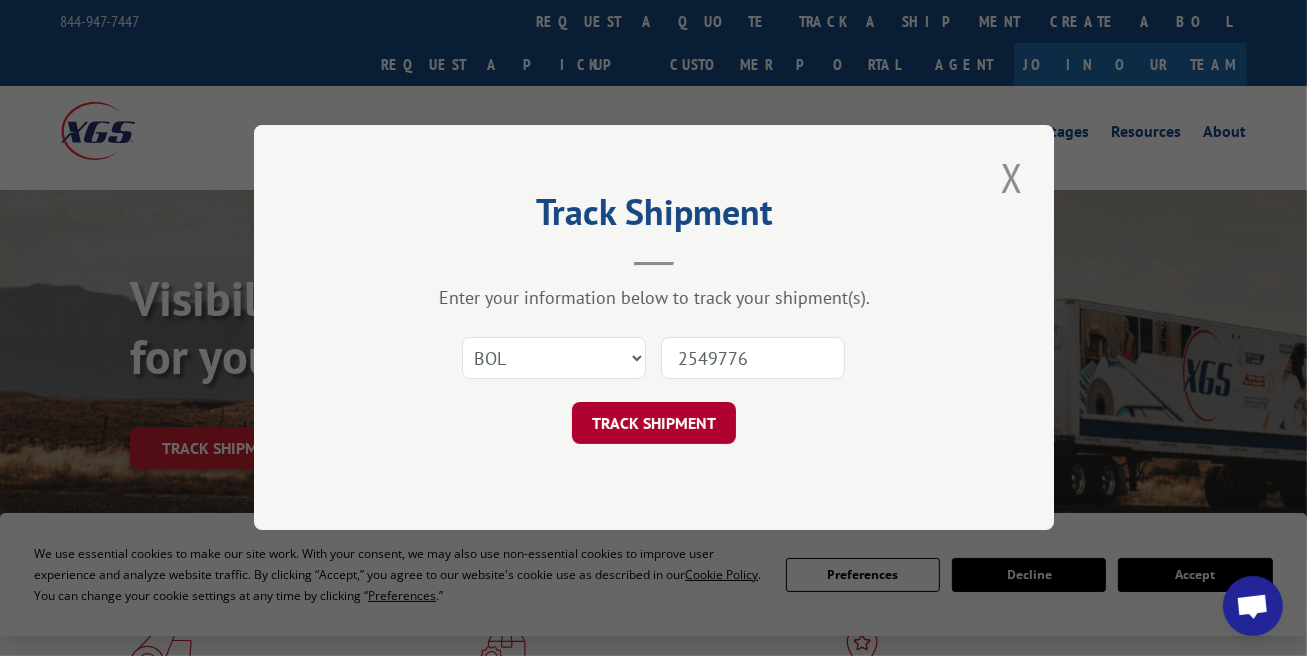 type on "2549776" 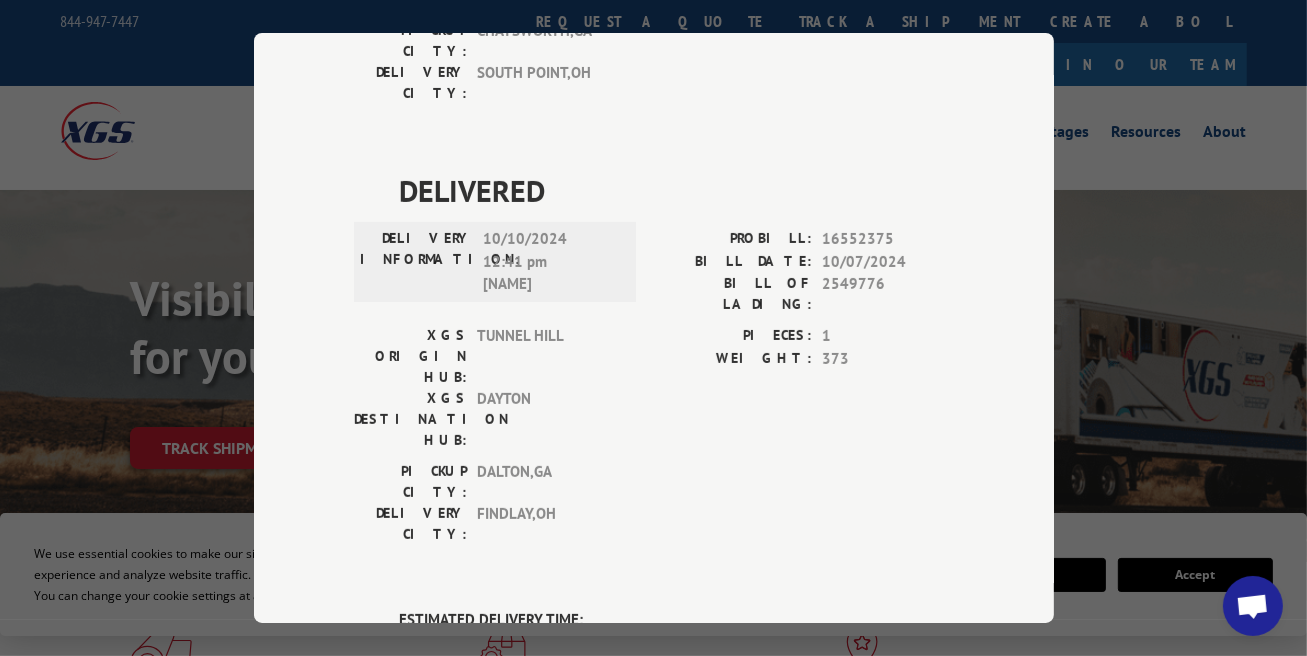 scroll, scrollTop: 440, scrollLeft: 0, axis: vertical 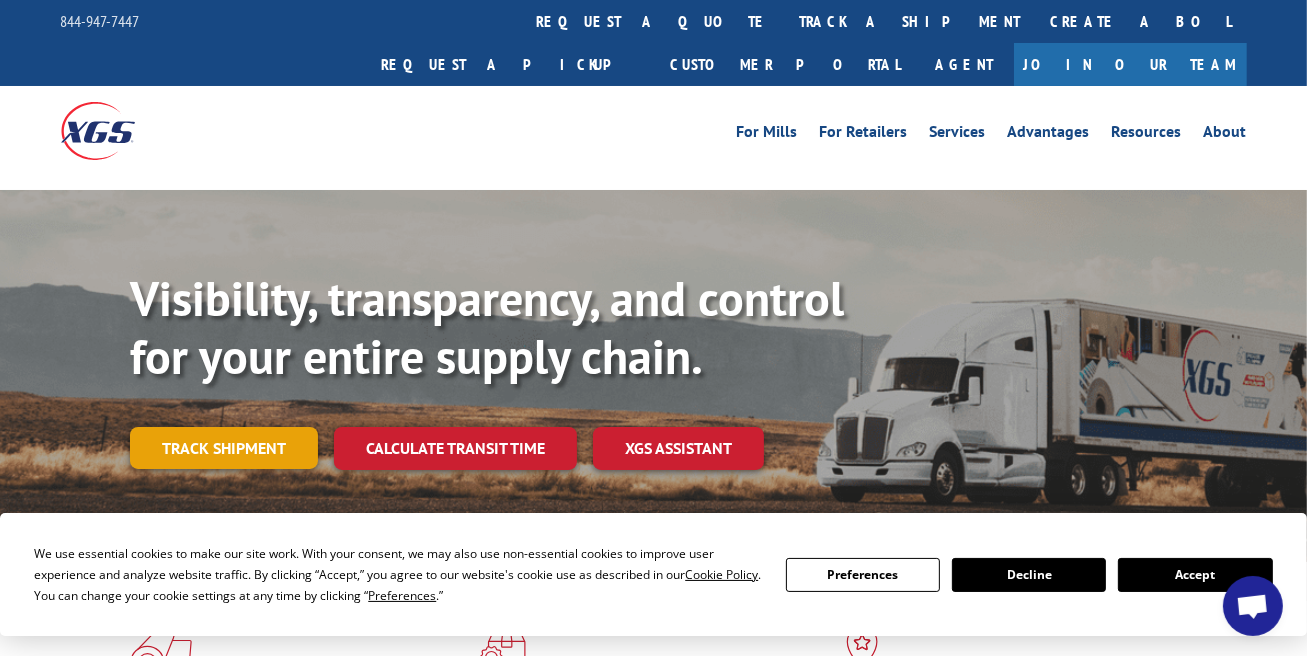 click on "Track shipment" at bounding box center (224, 448) 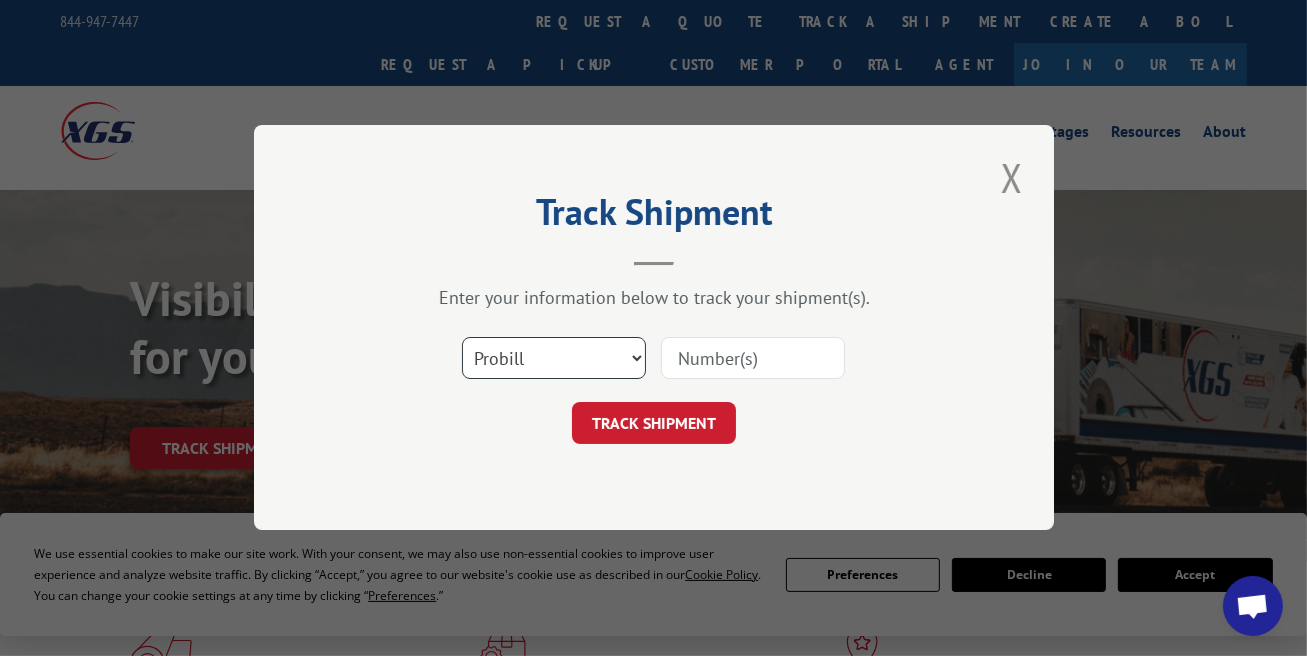 click on "Select category... Probill BOL PO" at bounding box center (554, 359) 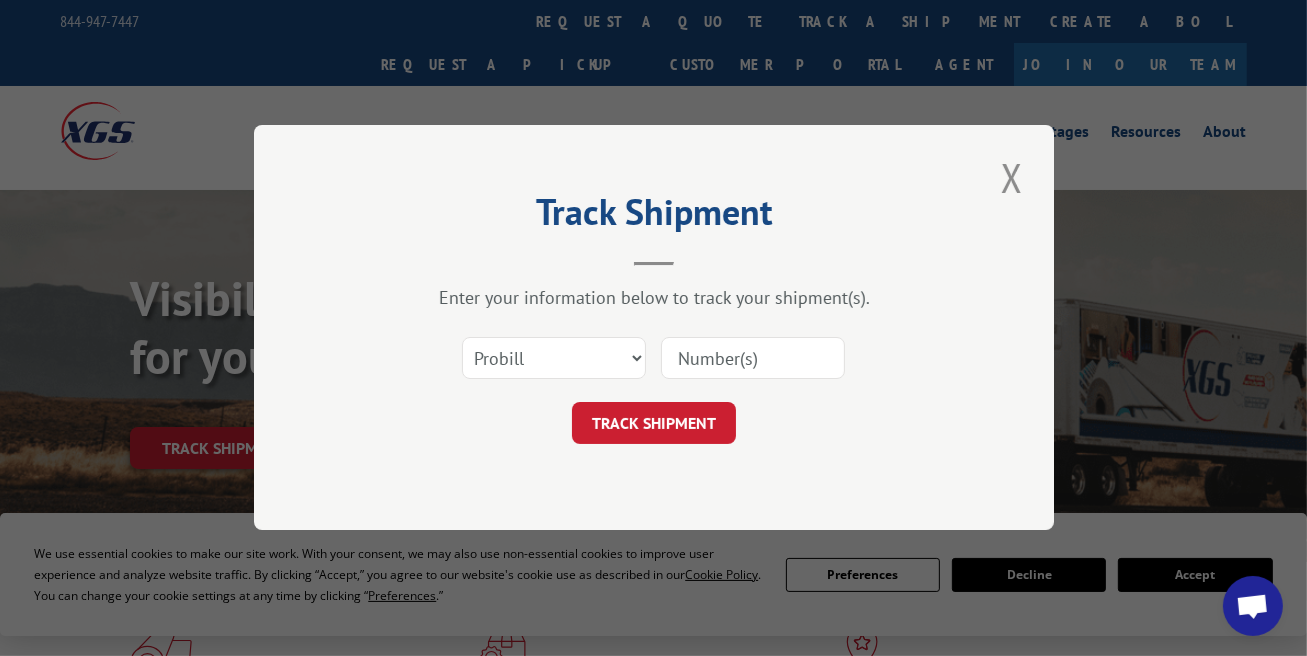 click at bounding box center [753, 359] 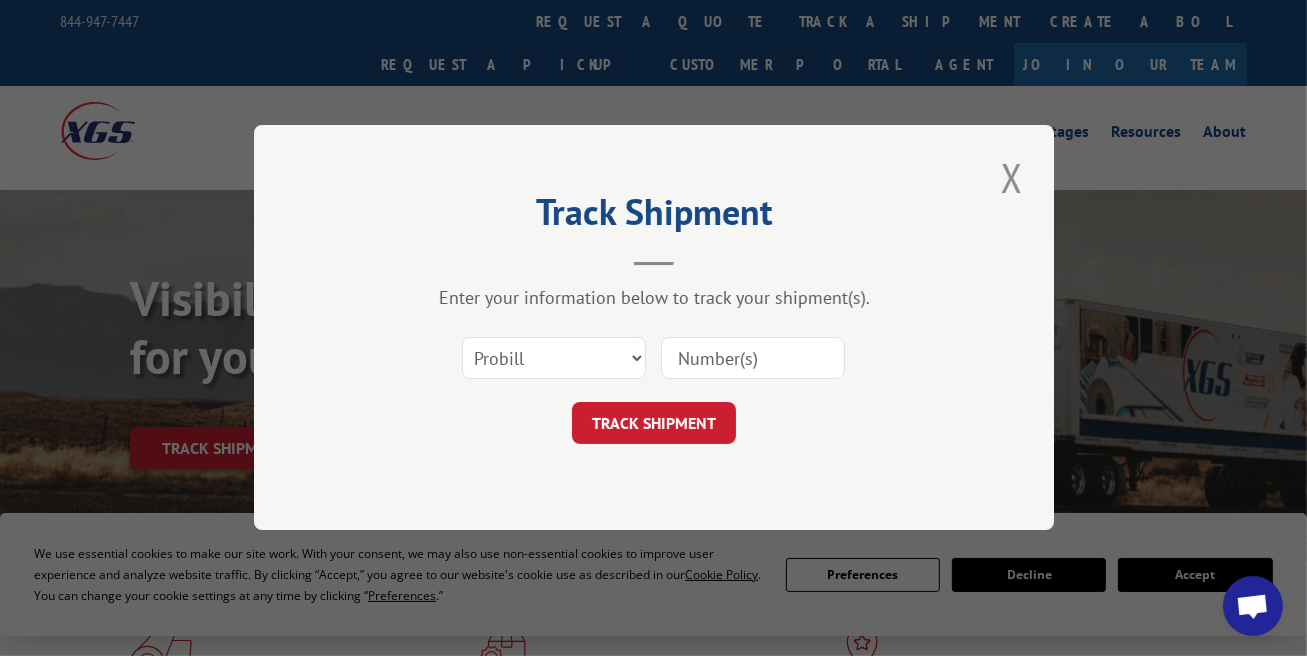 paste on "2549776" 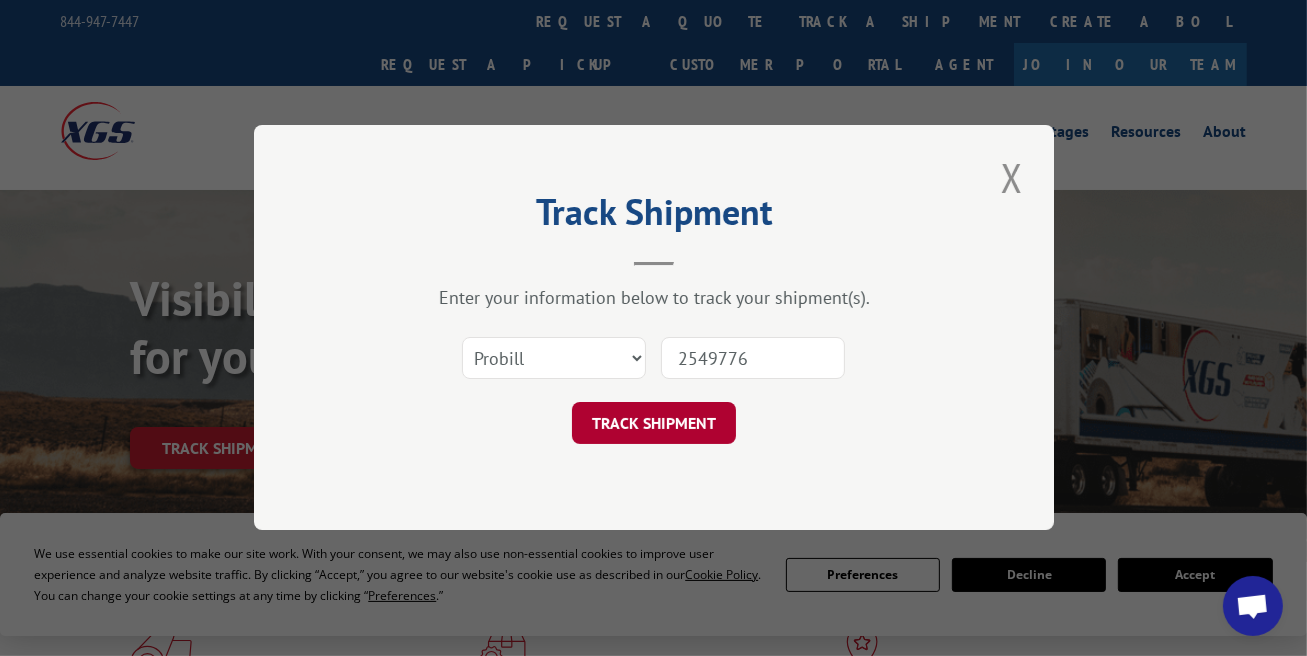 type on "2549776" 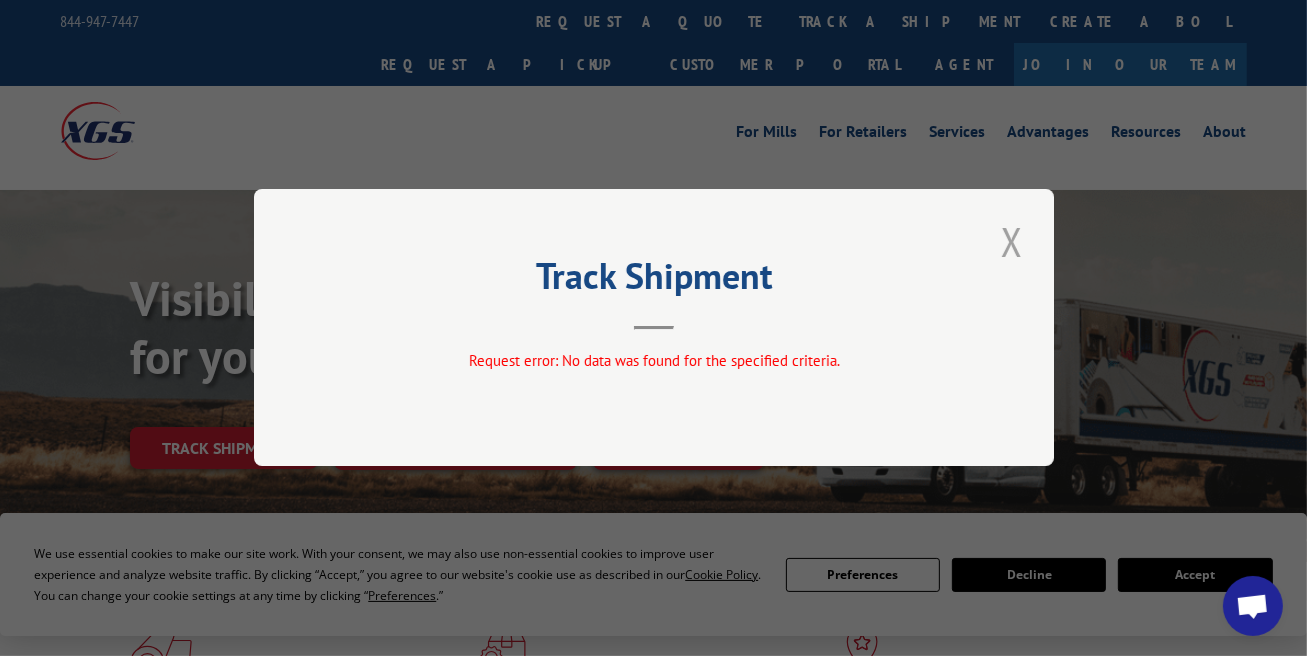 click at bounding box center [1012, 241] 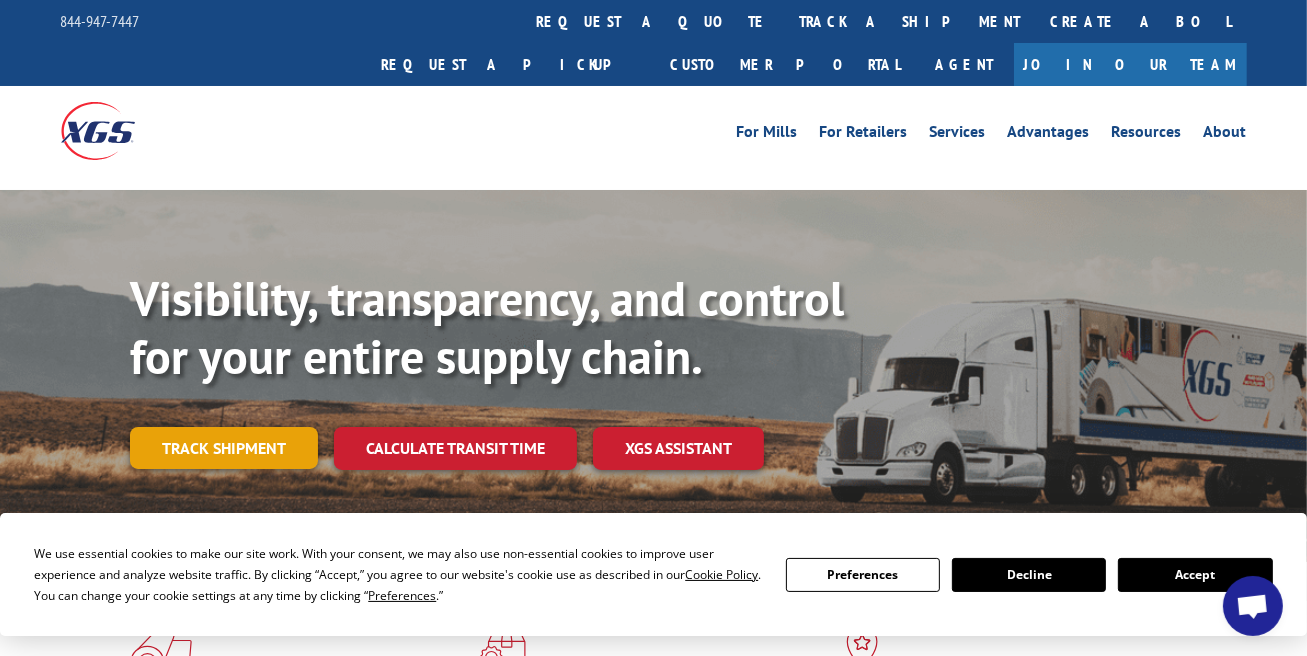 click on "Track shipment" at bounding box center (224, 448) 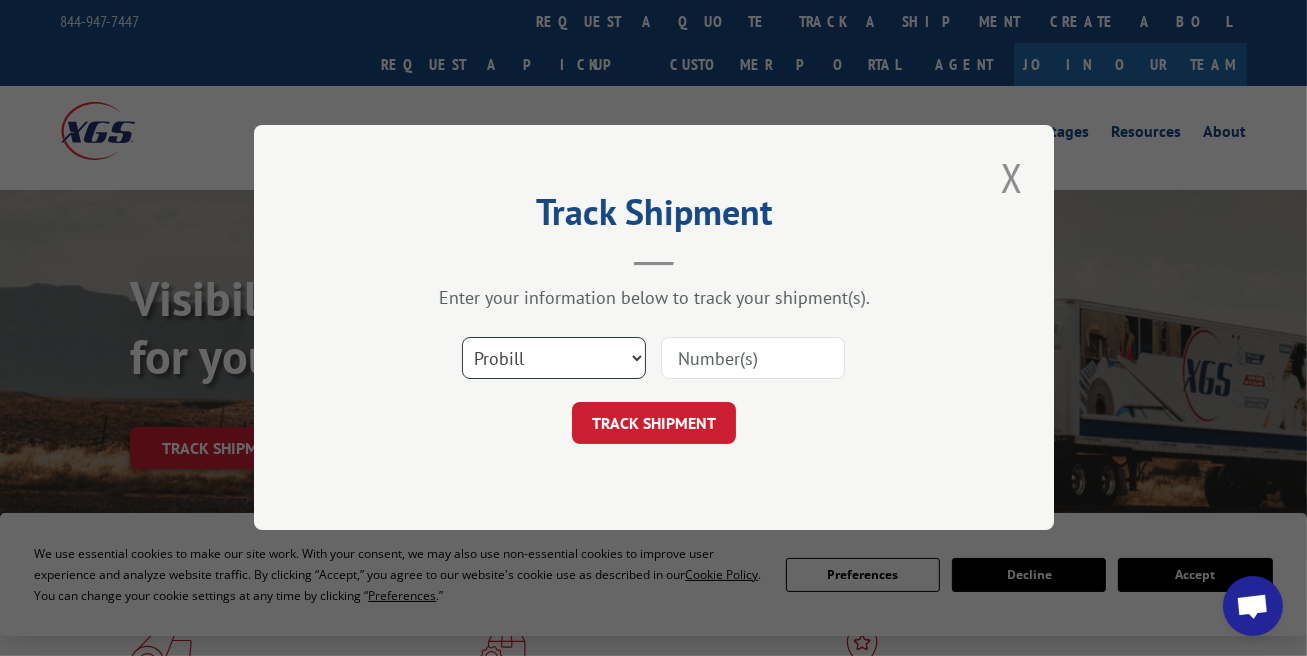 click on "Select category... Probill BOL PO" at bounding box center (554, 359) 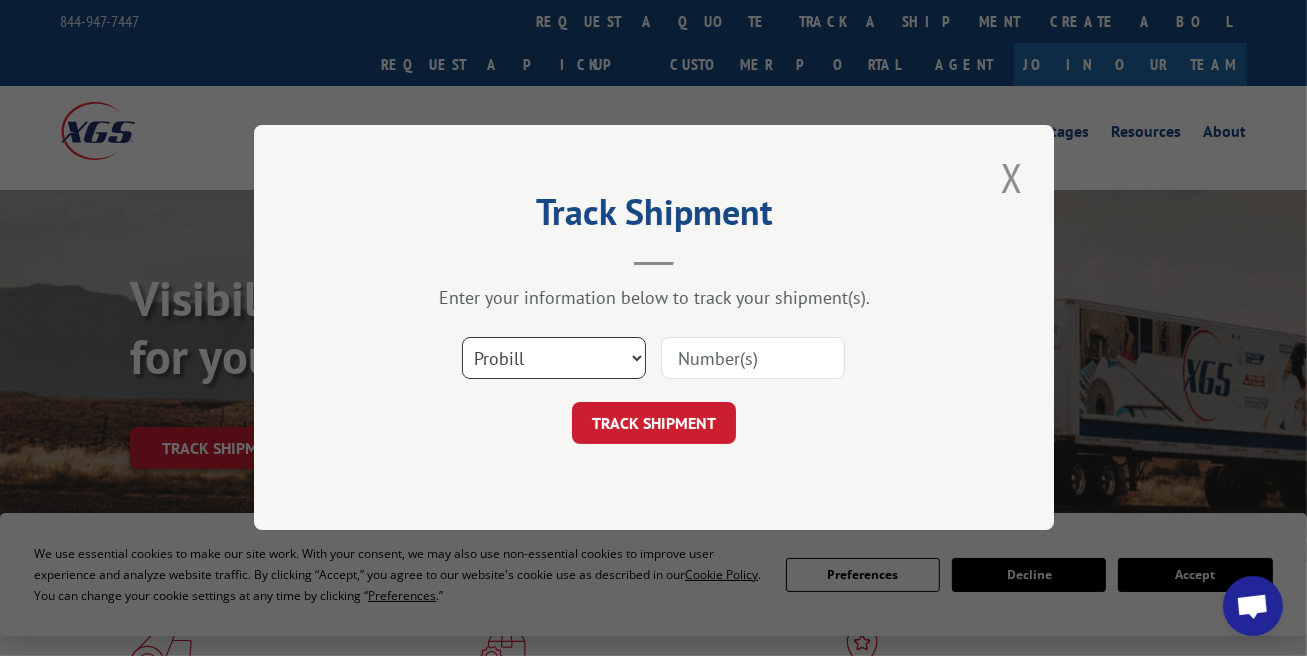 select on "bol" 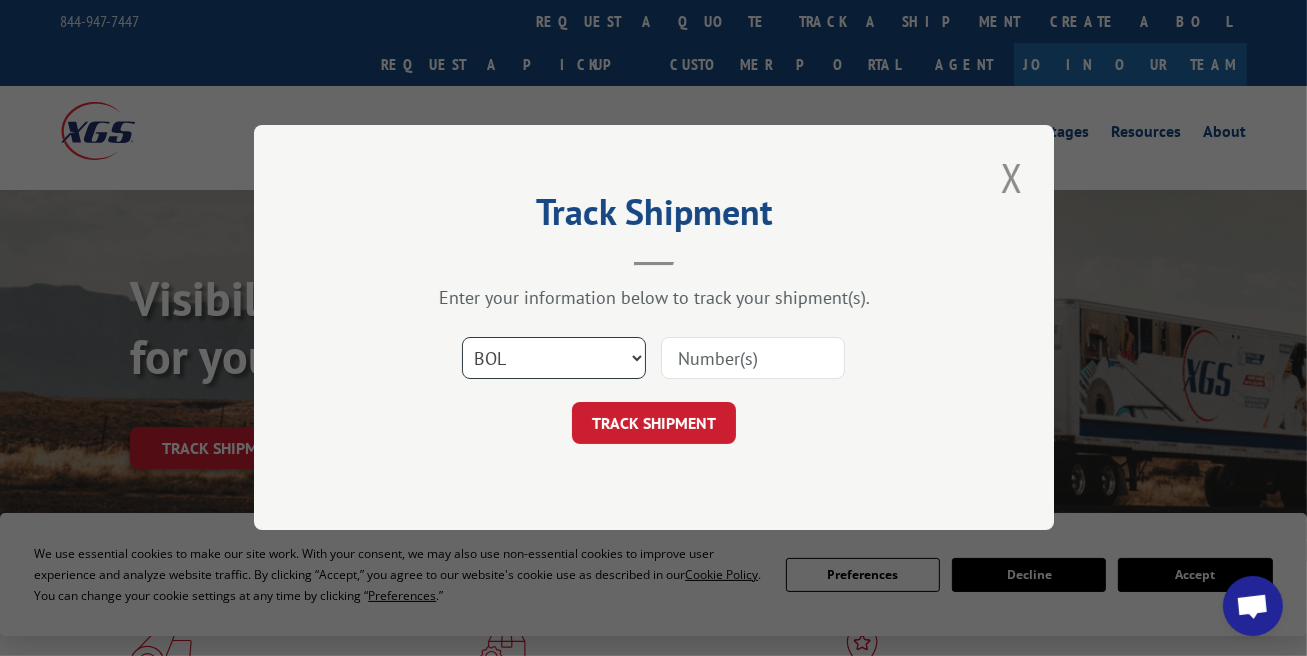 click on "Select category... Probill BOL PO" at bounding box center [554, 359] 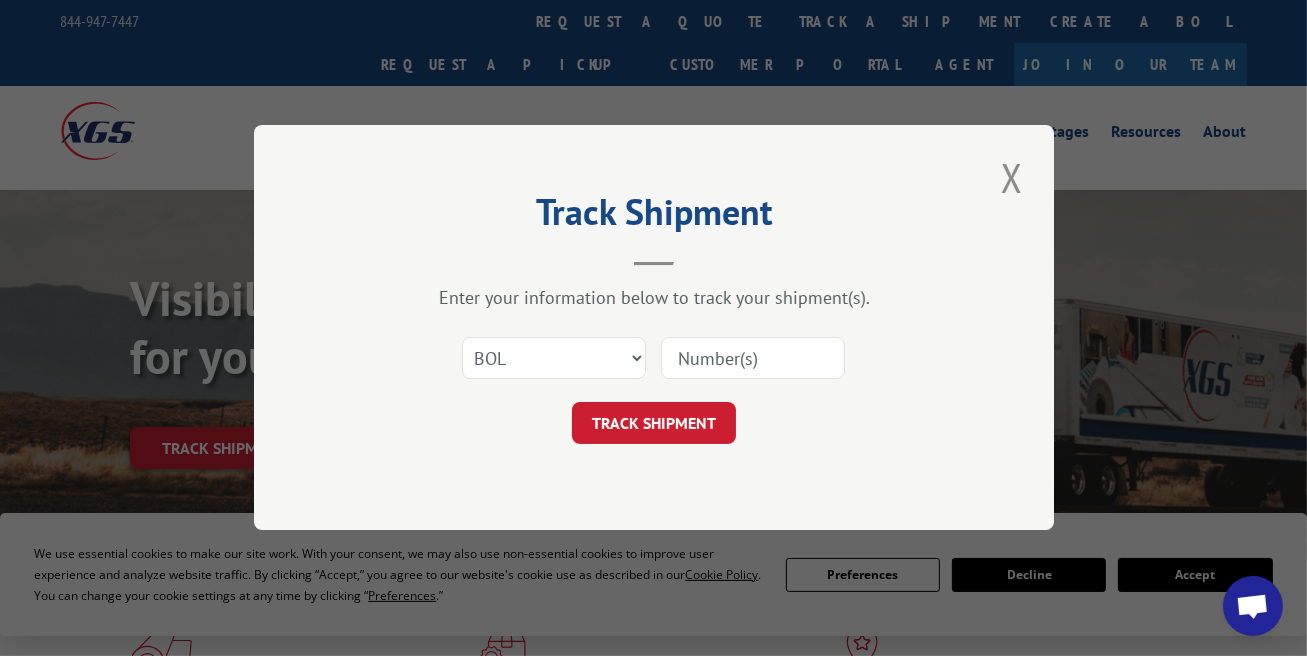 click at bounding box center (753, 359) 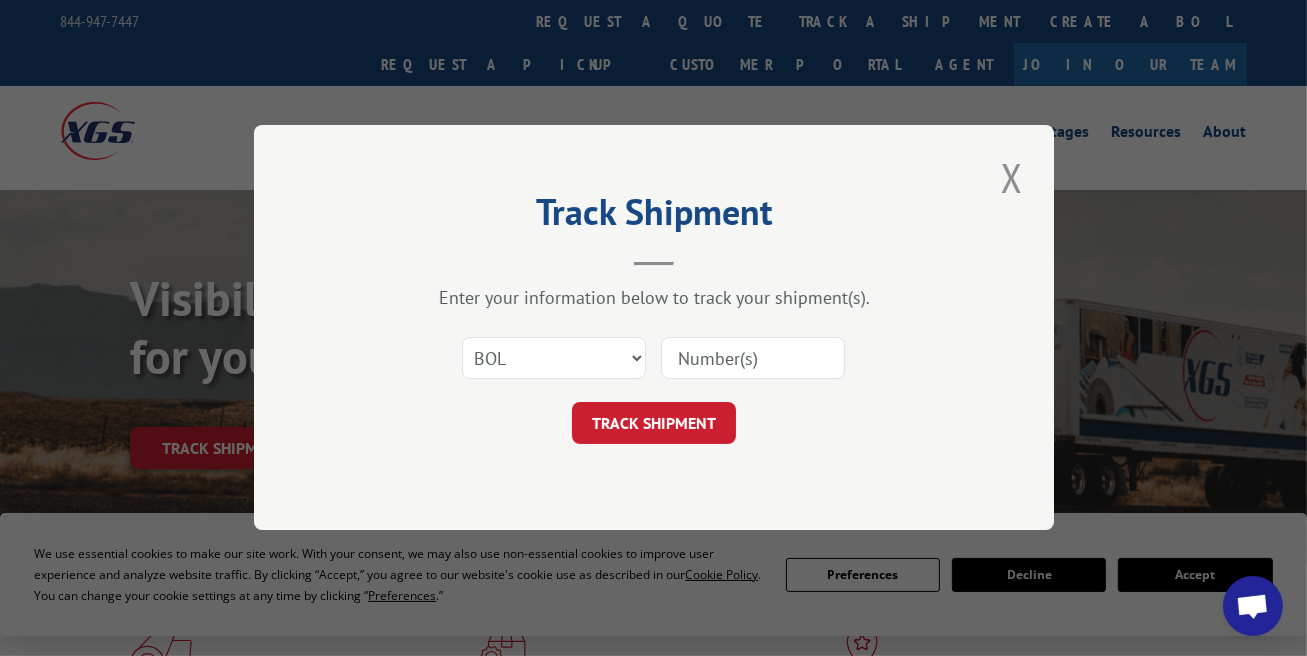 paste on "2549776" 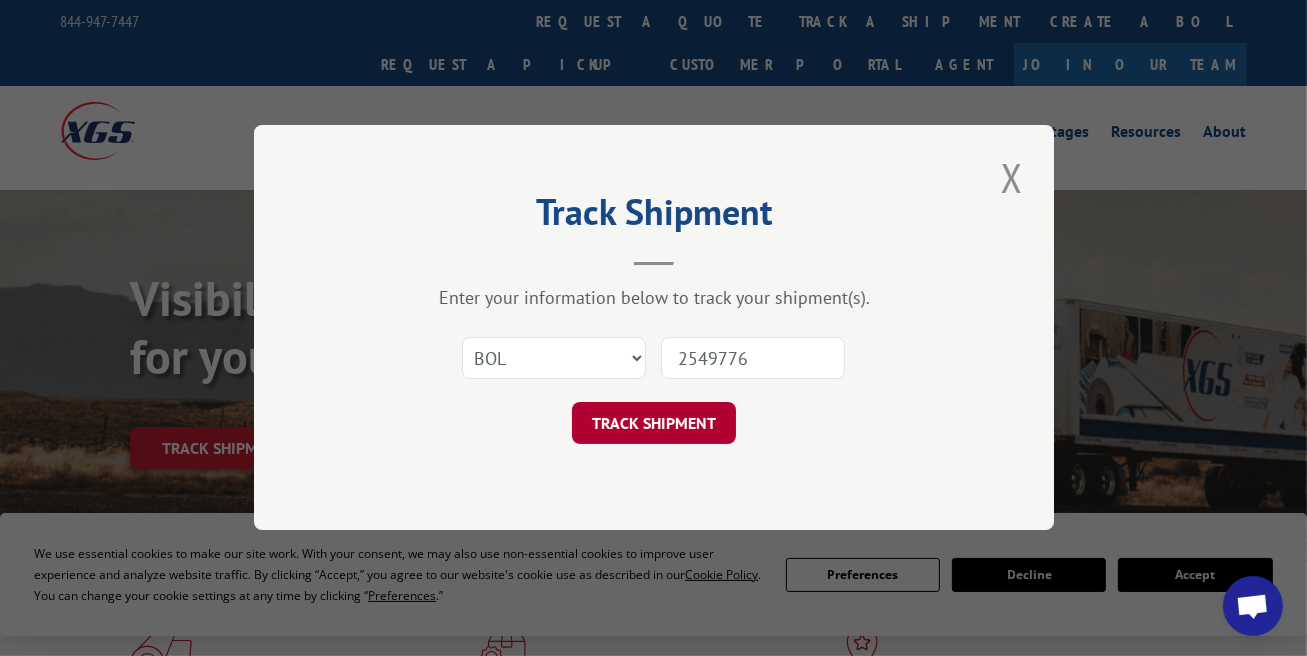 type on "2549776" 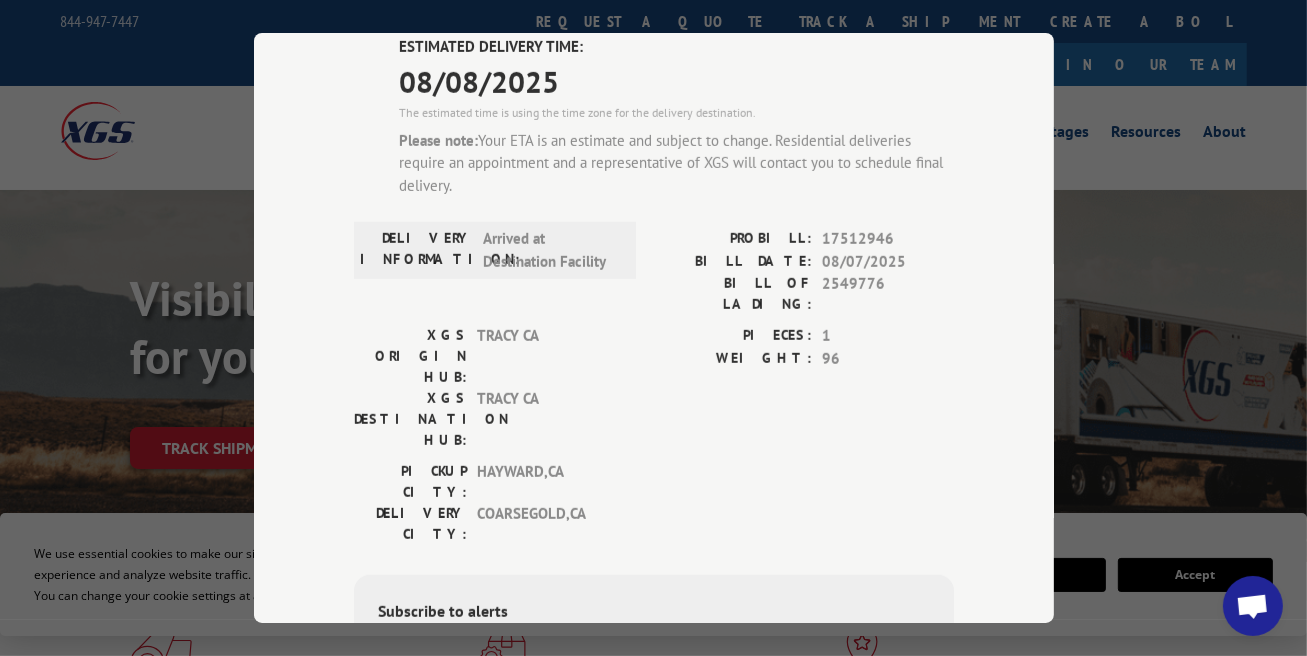 scroll, scrollTop: 740, scrollLeft: 0, axis: vertical 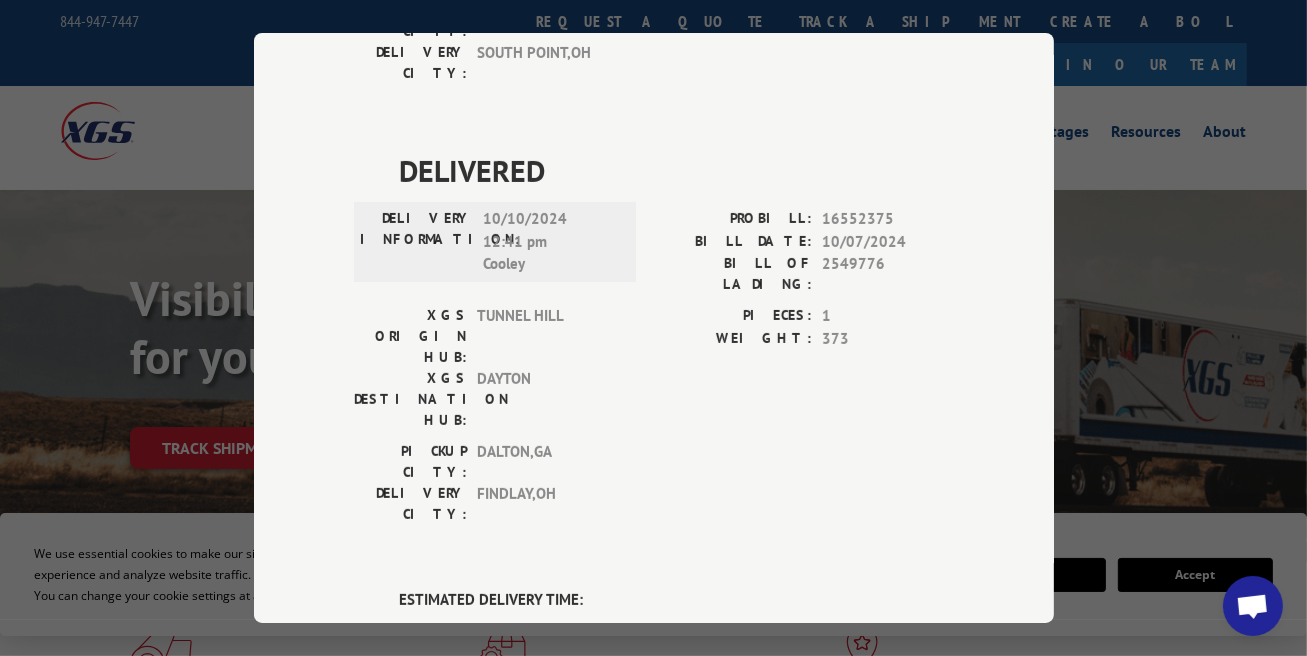 click on "Track Shipment DELIVERED DELIVERY INFORMATION: 04/06/2021 11:27 am Tim PROBILL: 11869232 BILL DATE: 03/29/2021 BILL OF LADING: 2549776 XGS ORIGIN HUB: TUNNEL HILL XGS DESTINATION HUB: PITTSBURGH PIECES: 1 WEIGHT: 197 PICKUP CITY: CHATSWORTH ,  GA DELIVERY CITY: SOUTH POINT ,  OH DELIVERED DELIVERY INFORMATION: 10/10/2024 12:41 pm Cooley PROBILL: 16552375 BILL DATE: 10/07/2024 BILL OF LADING: 2549776 XGS ORIGIN HUB: TUNNEL HILL XGS DESTINATION HUB: DAYTON PIECES: 1 WEIGHT: 373 PICKUP CITY: DALTON ,  GA DELIVERY CITY: FINDLAY ,  OH ESTIMATED DELIVERY TIME: 08/08/2025 The estimated time is using the time zone for the delivery destination. Please note:  Your ETA is an estimate and subject to change. Residential deliveries require an appointment and a representative of XGS will contact you to schedule final delivery. DELIVERY INFORMATION: Arrived at Destination Facility PROBILL: 17512946 BILL DATE: 08/07/2025 BILL OF LADING: 2549776 XGS ORIGIN HUB: TRACY CA XGS DESTINATION HUB: TRACY CA PIECES: 1 WEIGHT: 96 ,  CA" at bounding box center (653, 328) 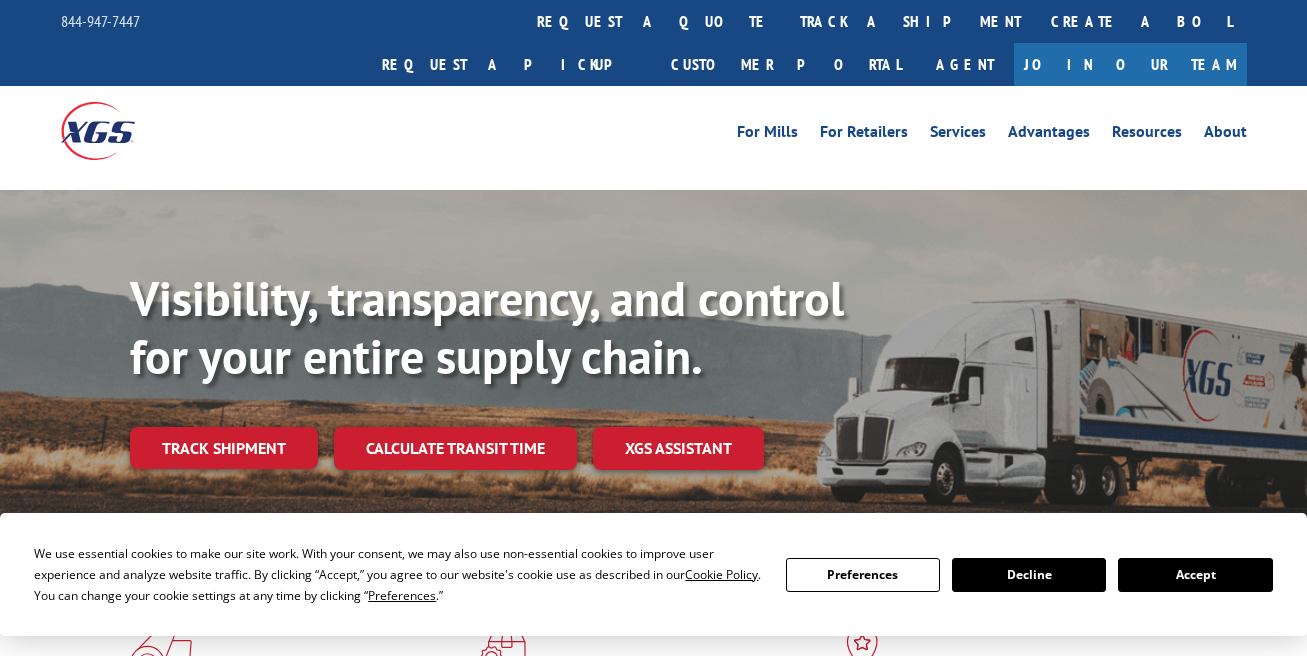 scroll, scrollTop: 0, scrollLeft: 0, axis: both 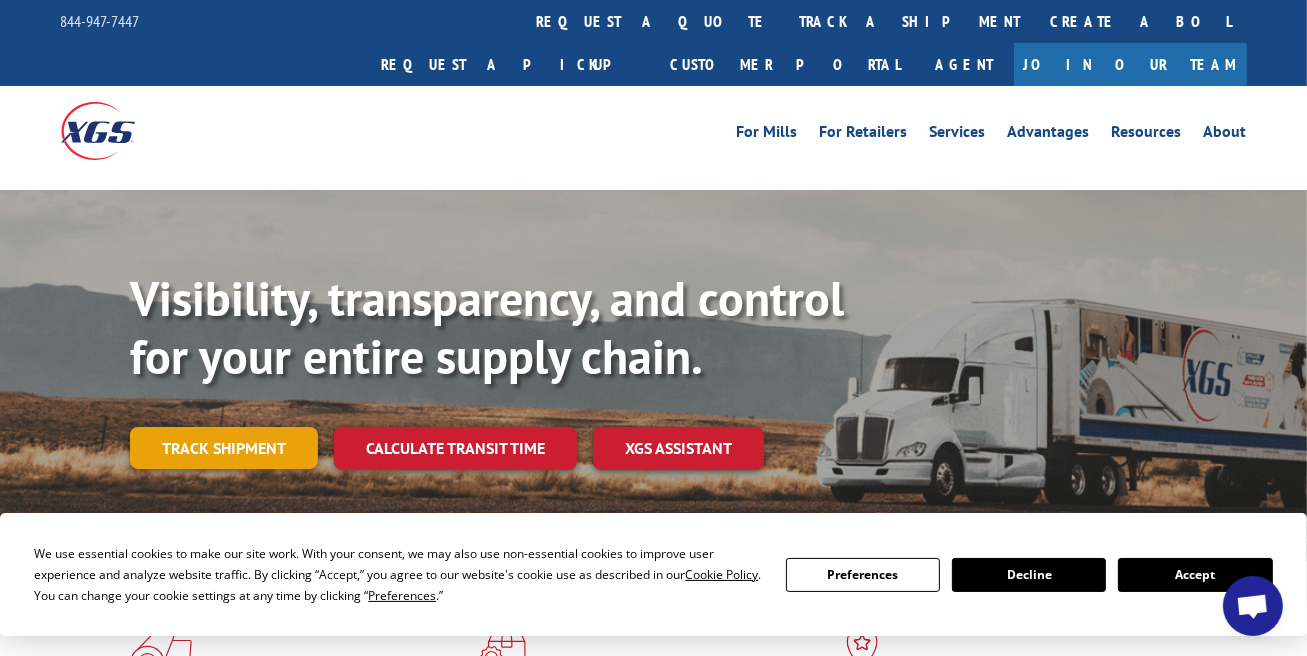 click on "Track shipment" at bounding box center [224, 448] 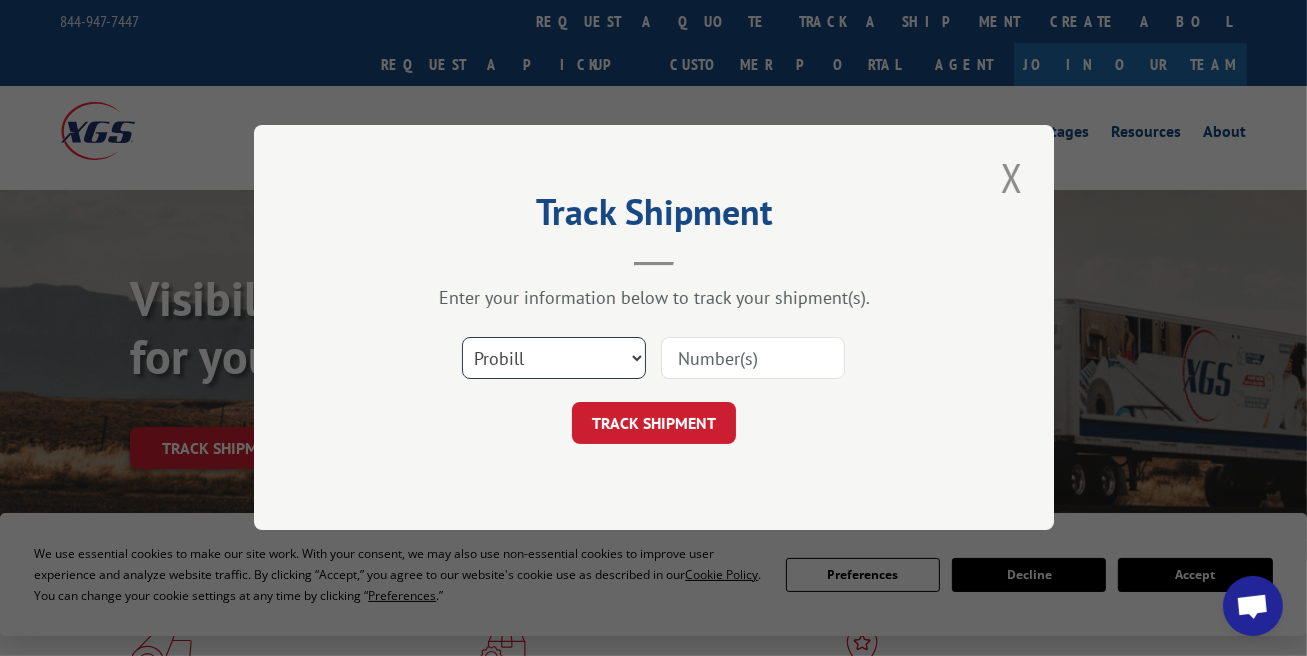 click on "Select category... Probill BOL PO" at bounding box center (554, 359) 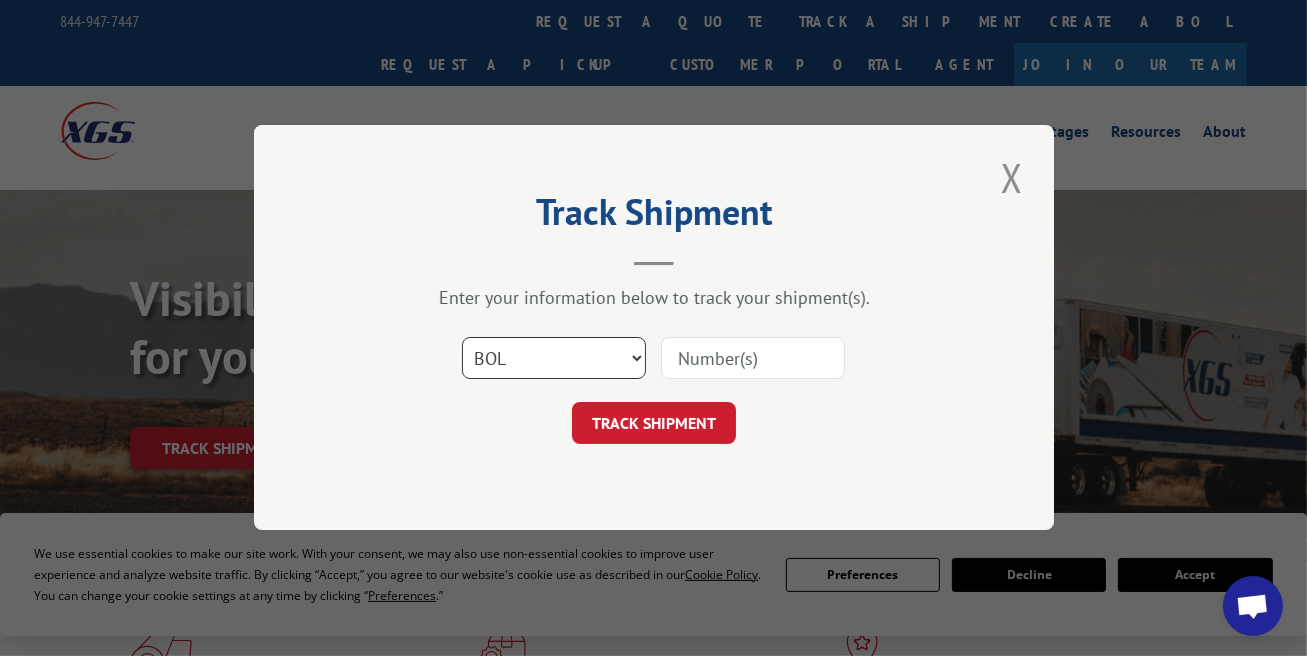 click on "Select category... Probill BOL PO" at bounding box center [554, 359] 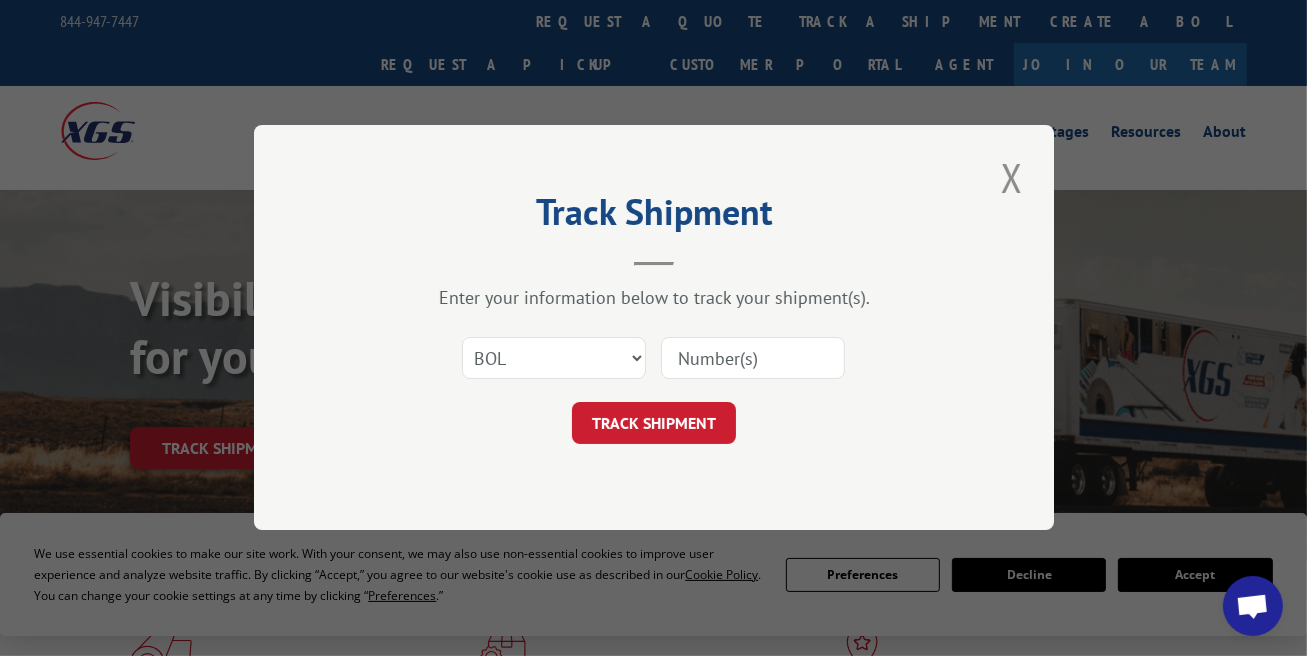 paste on "2549776" 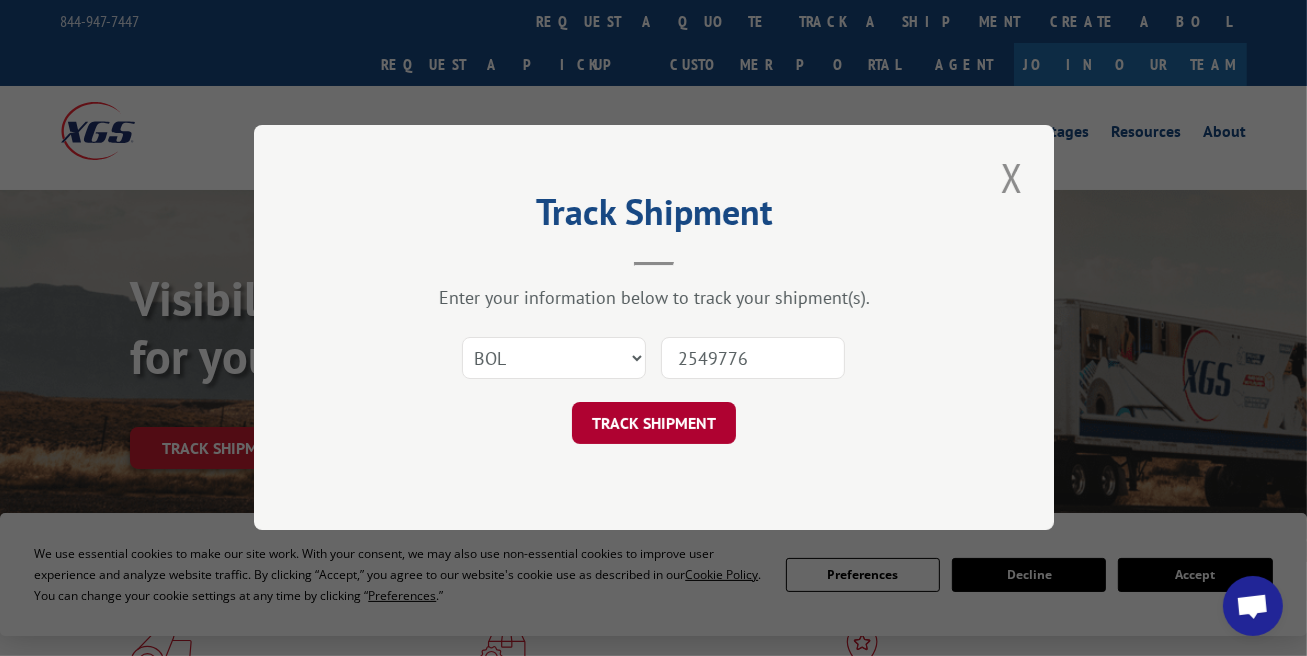 type on "2549776" 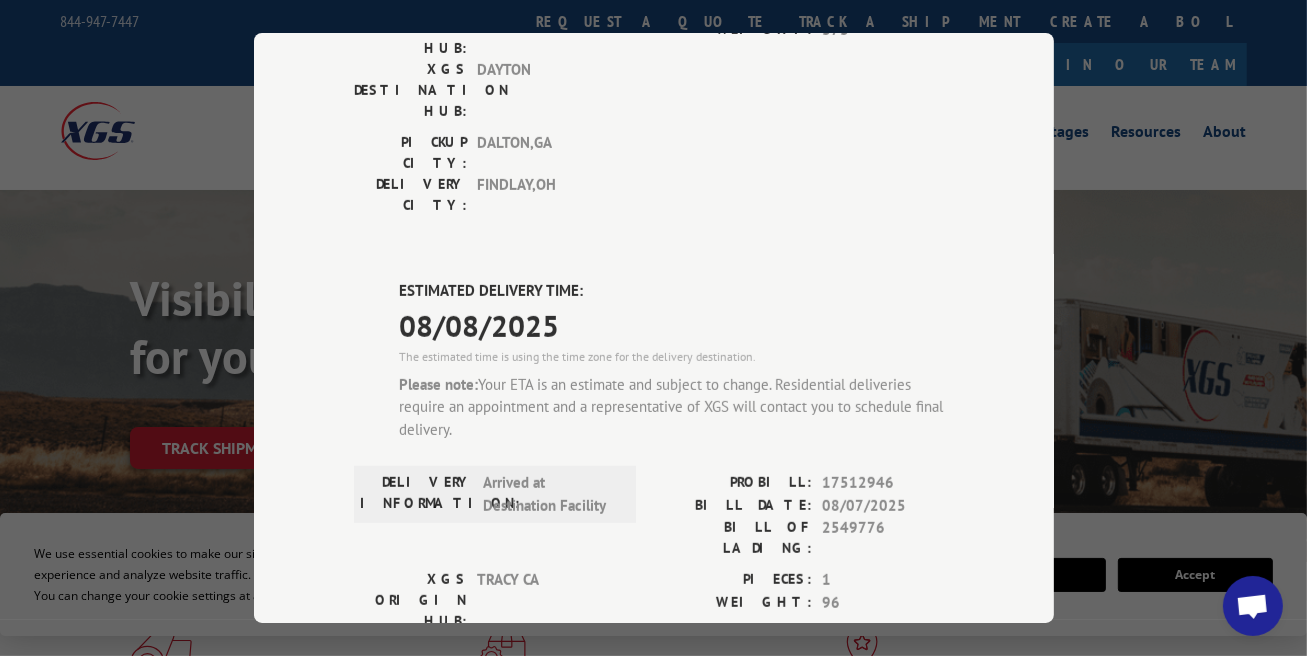 scroll, scrollTop: 800, scrollLeft: 0, axis: vertical 